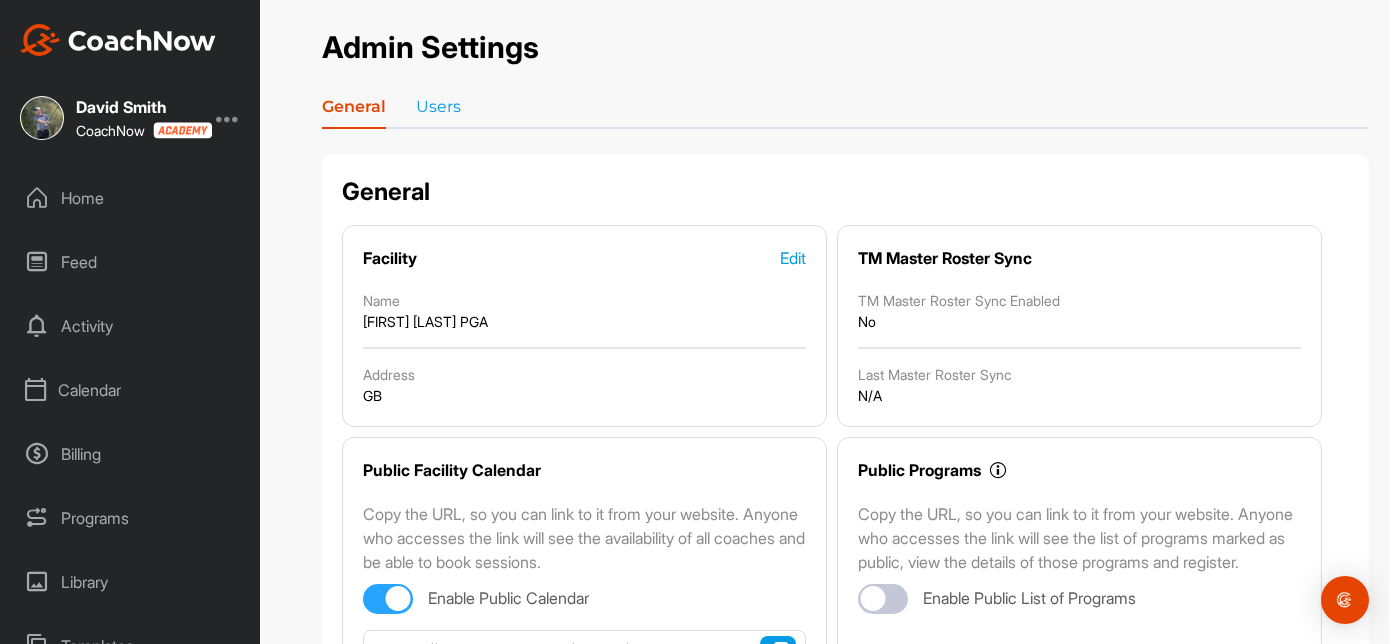 scroll, scrollTop: 0, scrollLeft: 0, axis: both 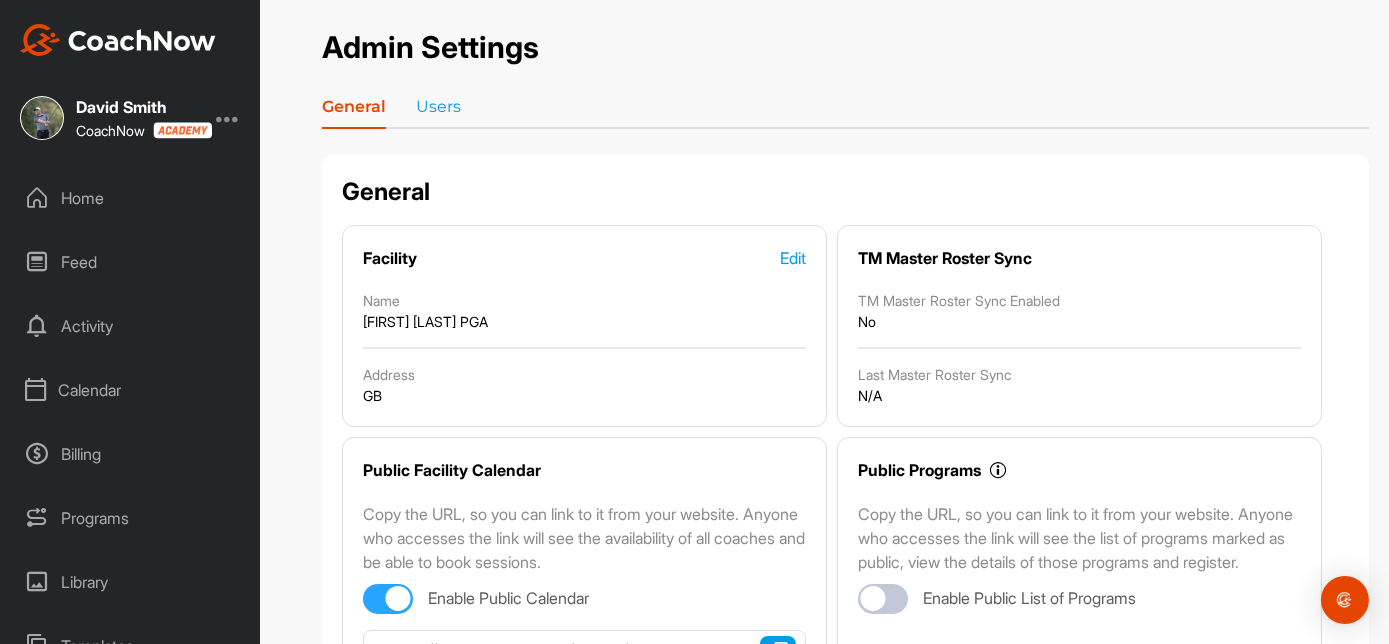 click on "Home" at bounding box center (131, 198) 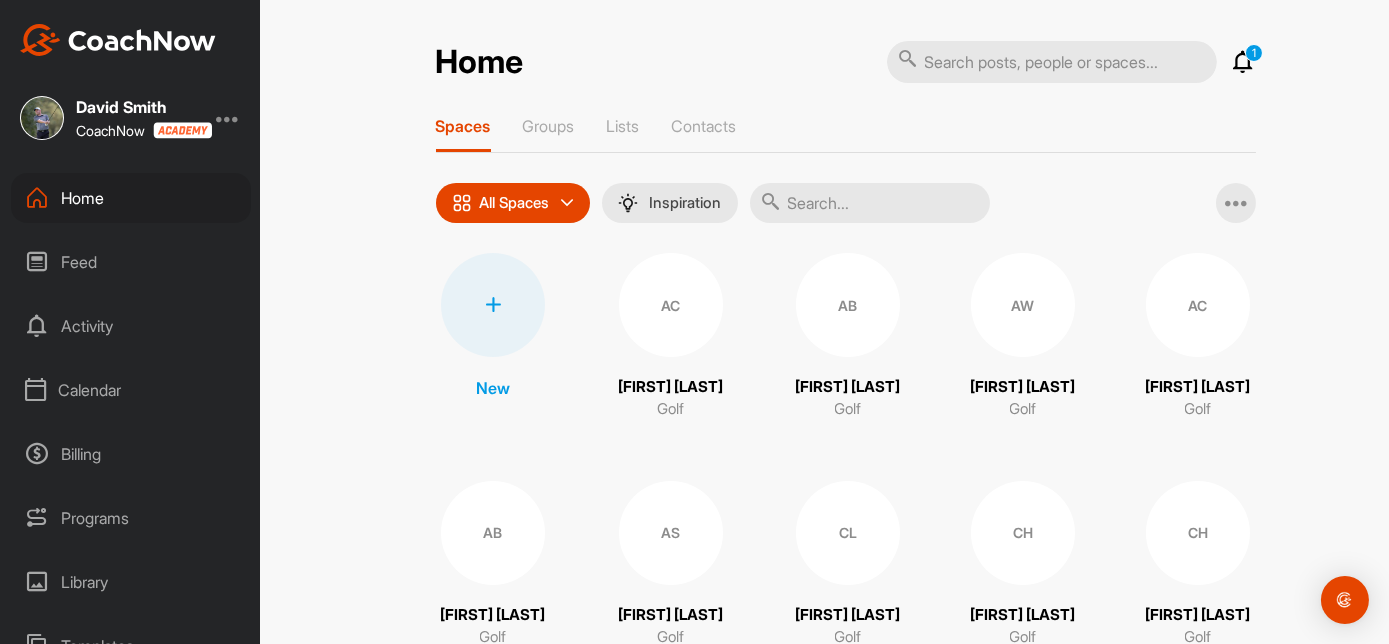 click on "AS" at bounding box center [671, 533] 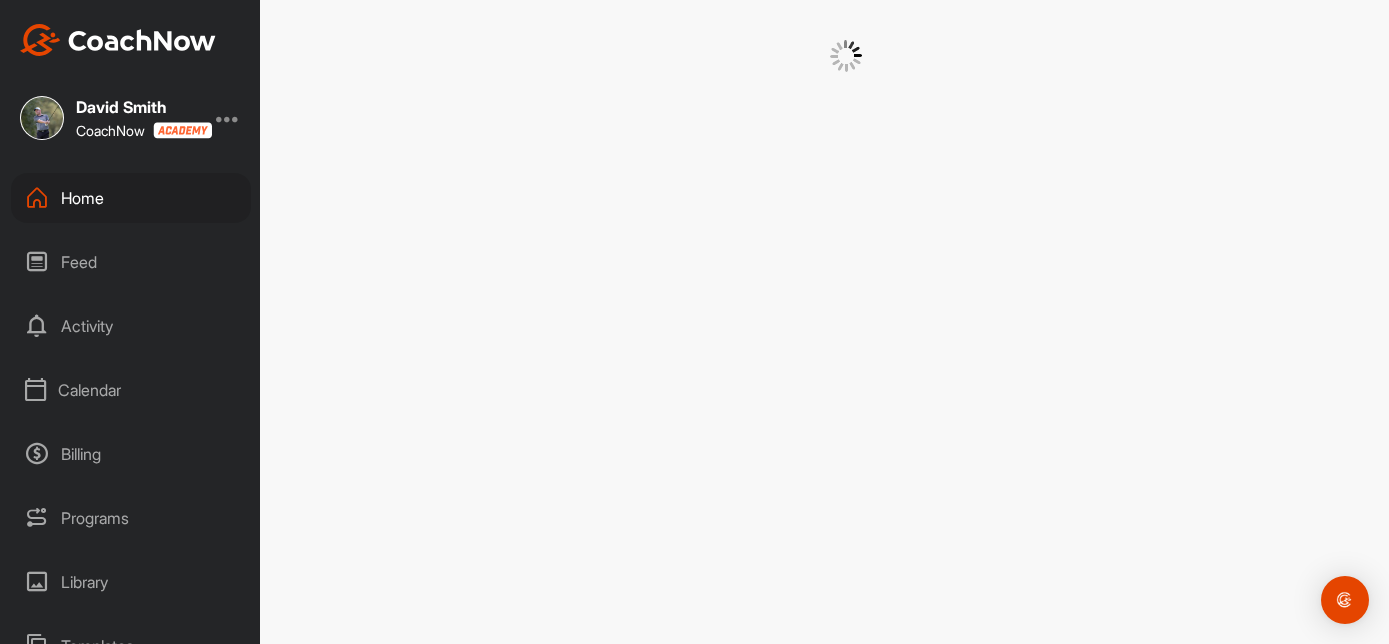 scroll, scrollTop: 0, scrollLeft: 0, axis: both 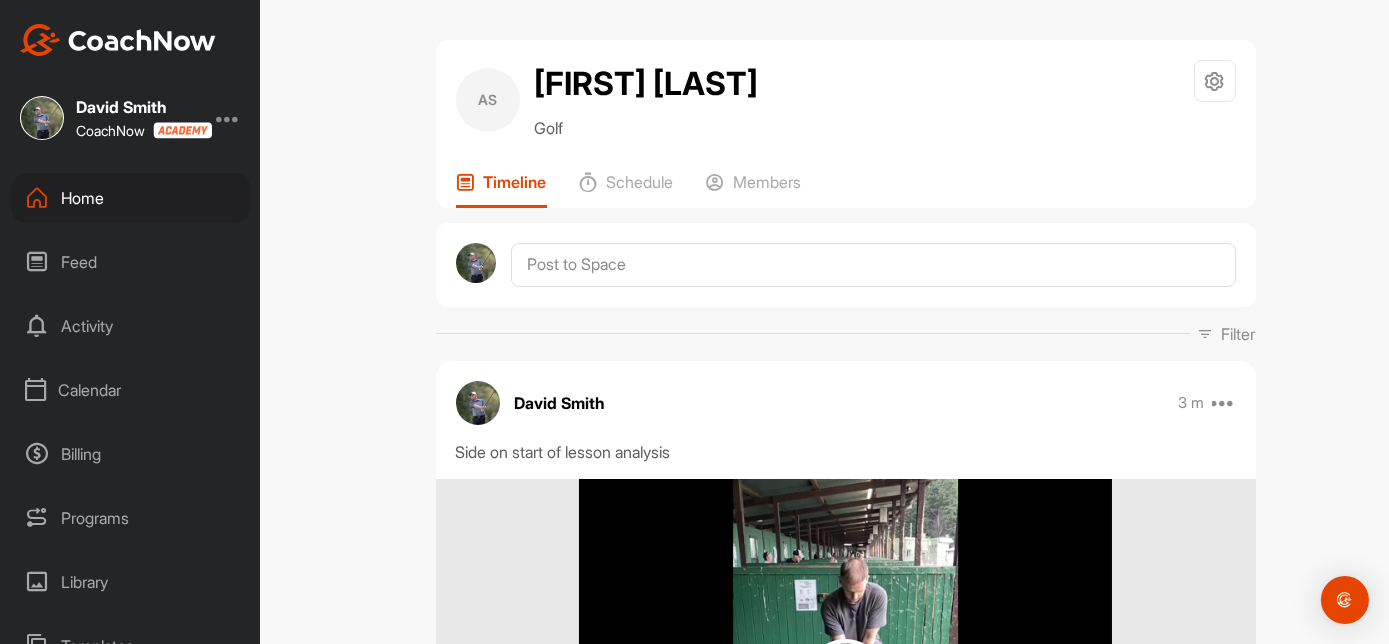 click on "Home" at bounding box center [131, 198] 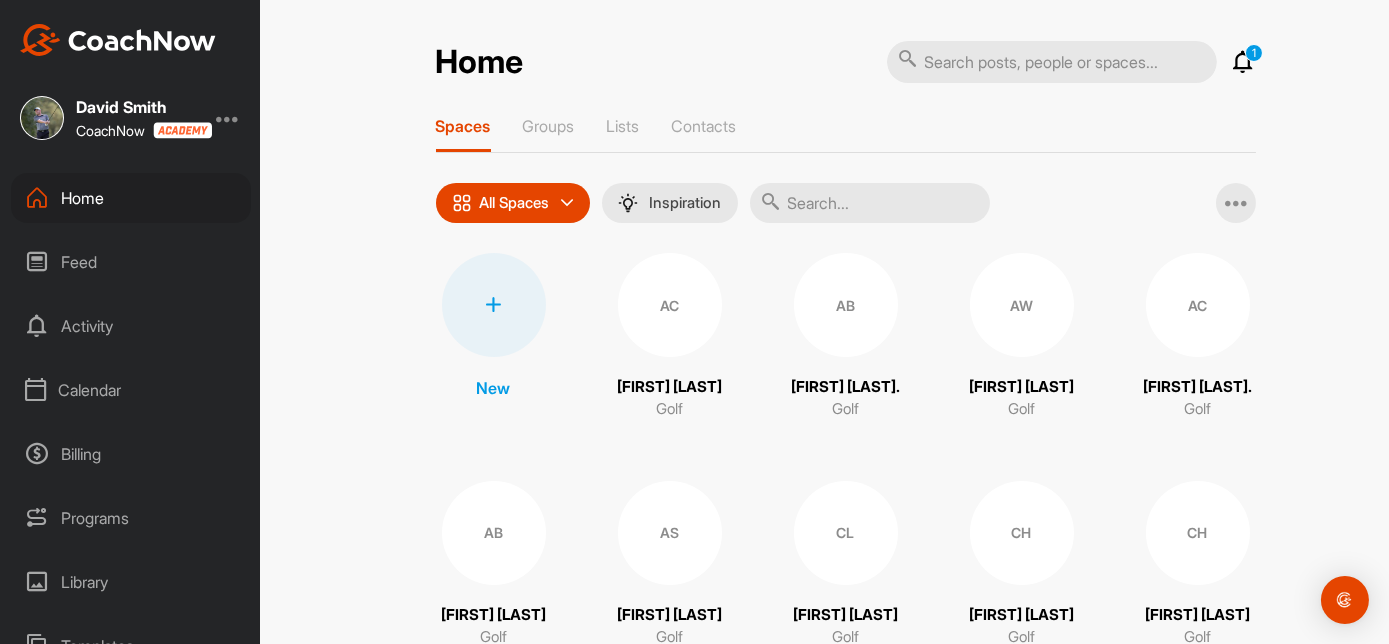 click on "AS" at bounding box center (670, 533) 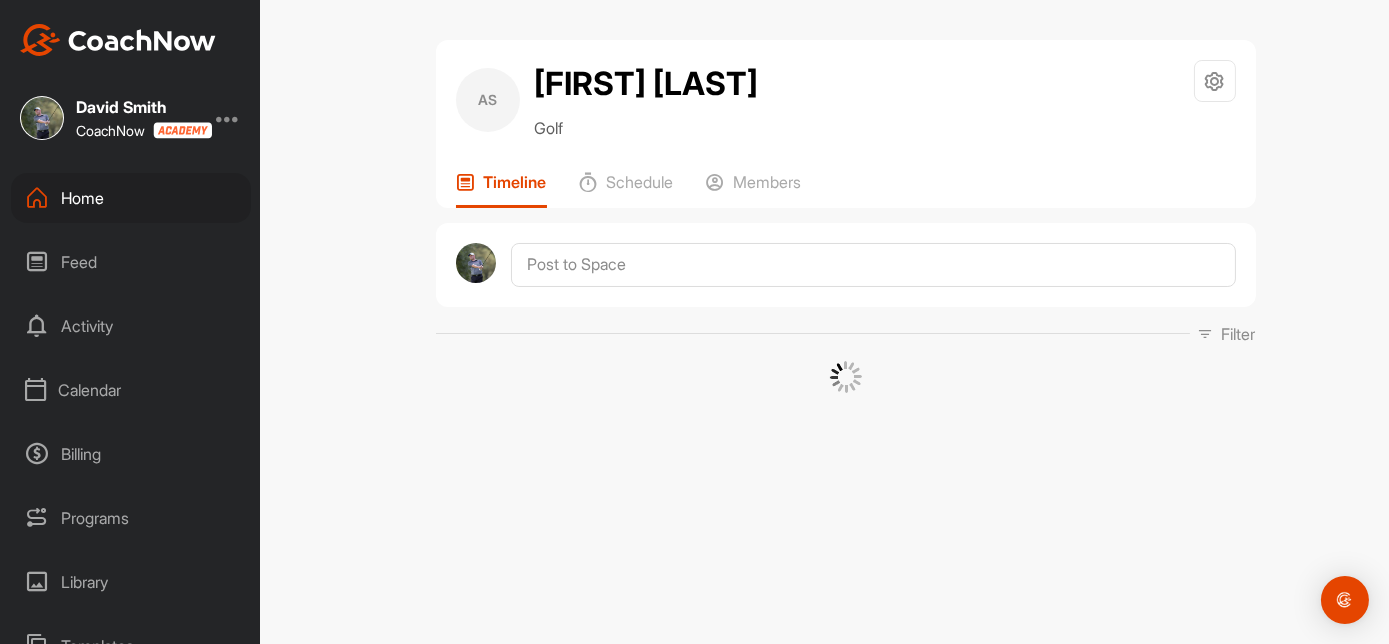 click on "AS [FIRST] [LAST] Golf Space Settings Your Notifications Timeline Schedule Members Filter Media Type Images Videos Notes Documents Add some tags. From Day Month Year Till Day Month Year Filter Show All" at bounding box center [845, 322] 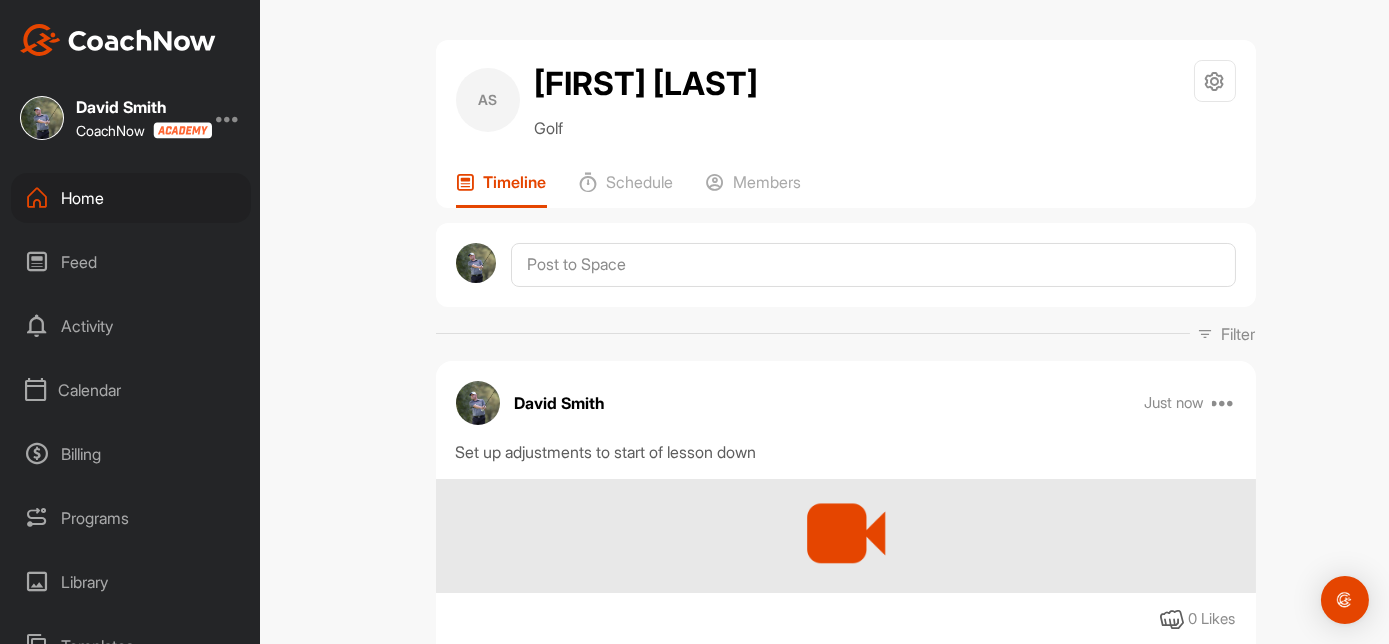 drag, startPoint x: 678, startPoint y: 541, endPoint x: 852, endPoint y: 422, distance: 210.80086 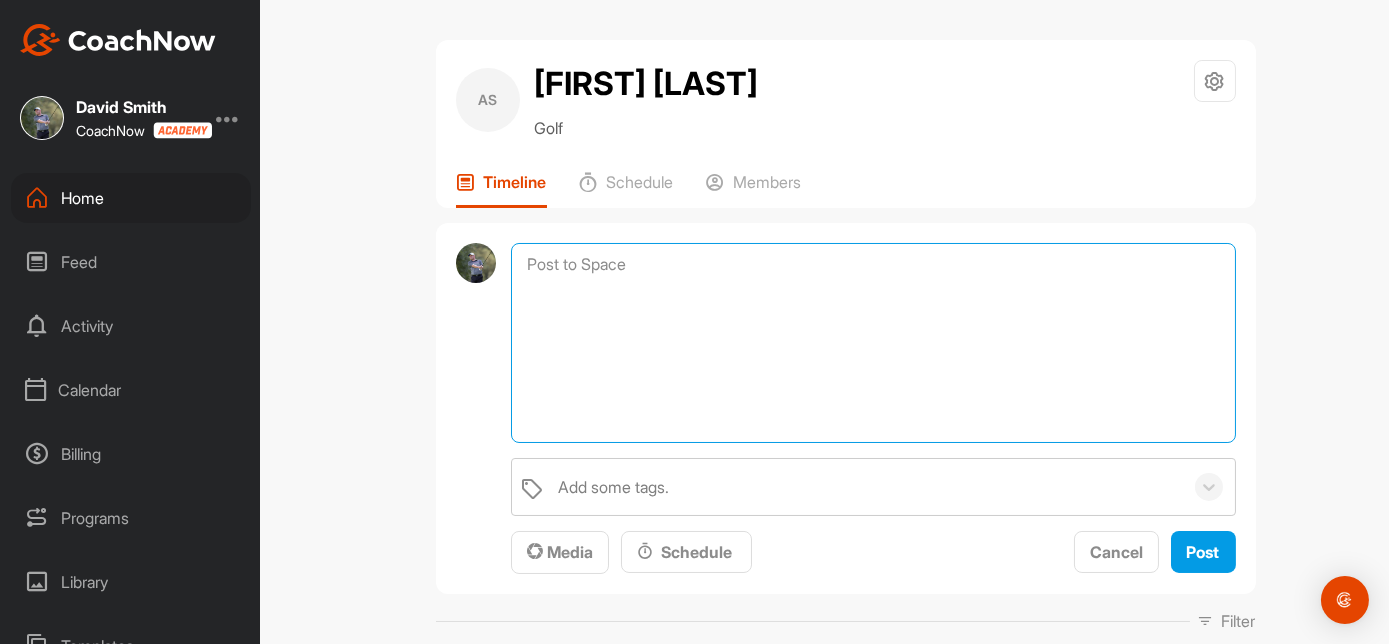 click at bounding box center (873, 343) 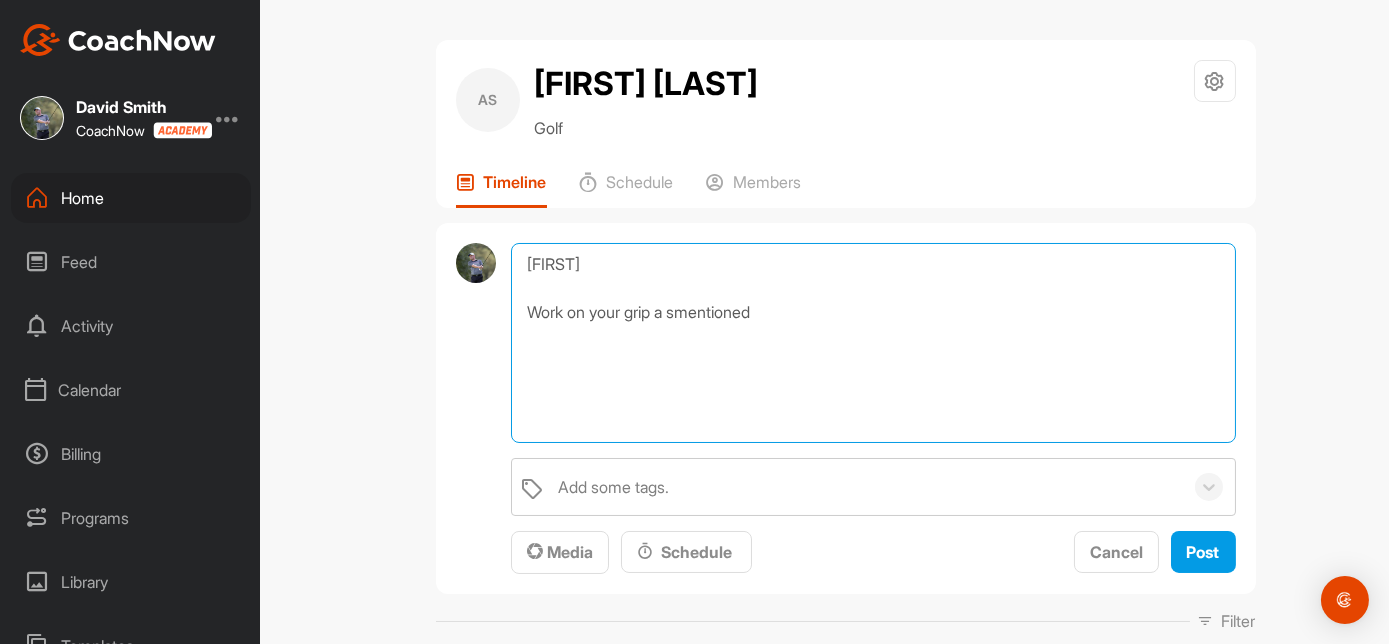 click on "[FIRST]
Work on your grip a smentioned" at bounding box center (873, 343) 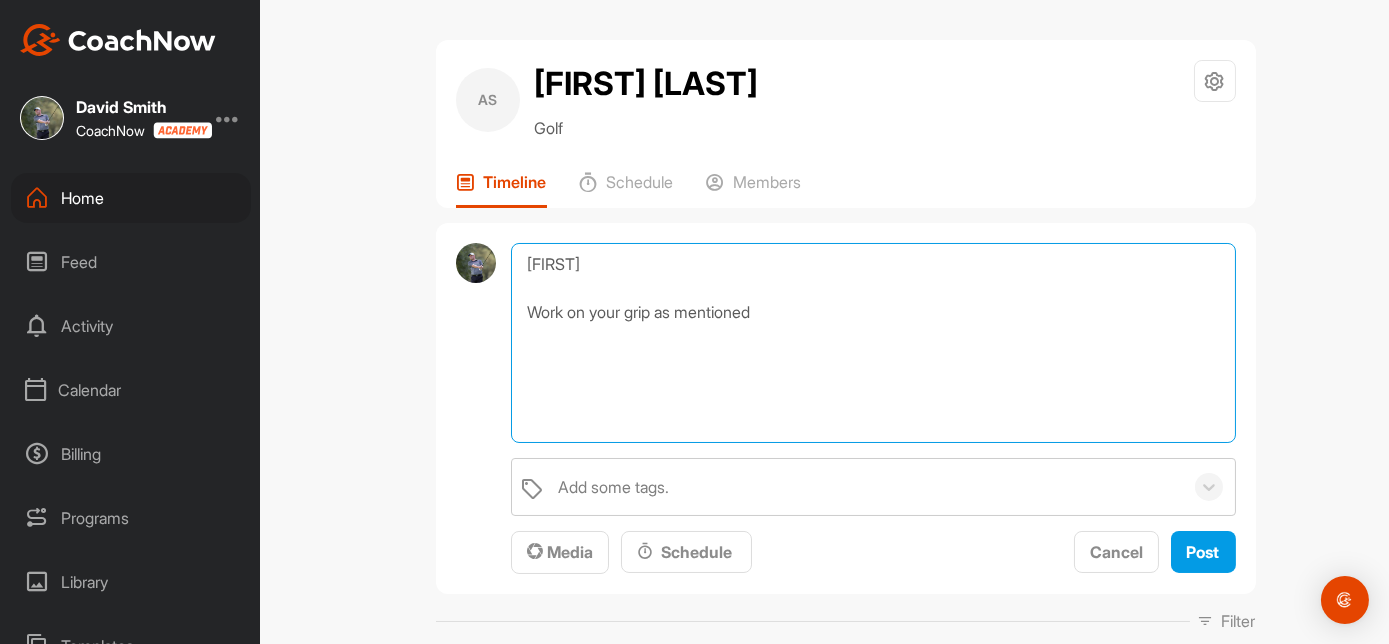 click on "[FIRST]
Work on your grip as mentioned" at bounding box center (873, 343) 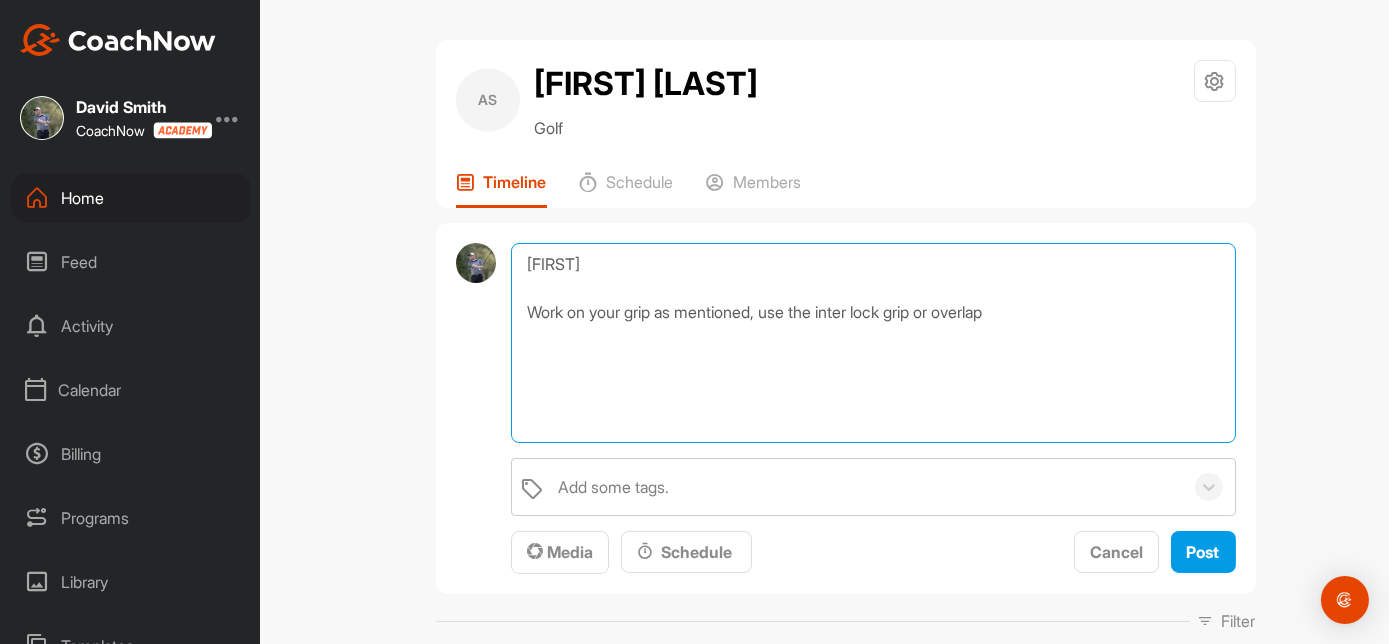 click on "[FIRST]
Work on your grip as mentioned, use the inter lock grip or overlap" at bounding box center (873, 343) 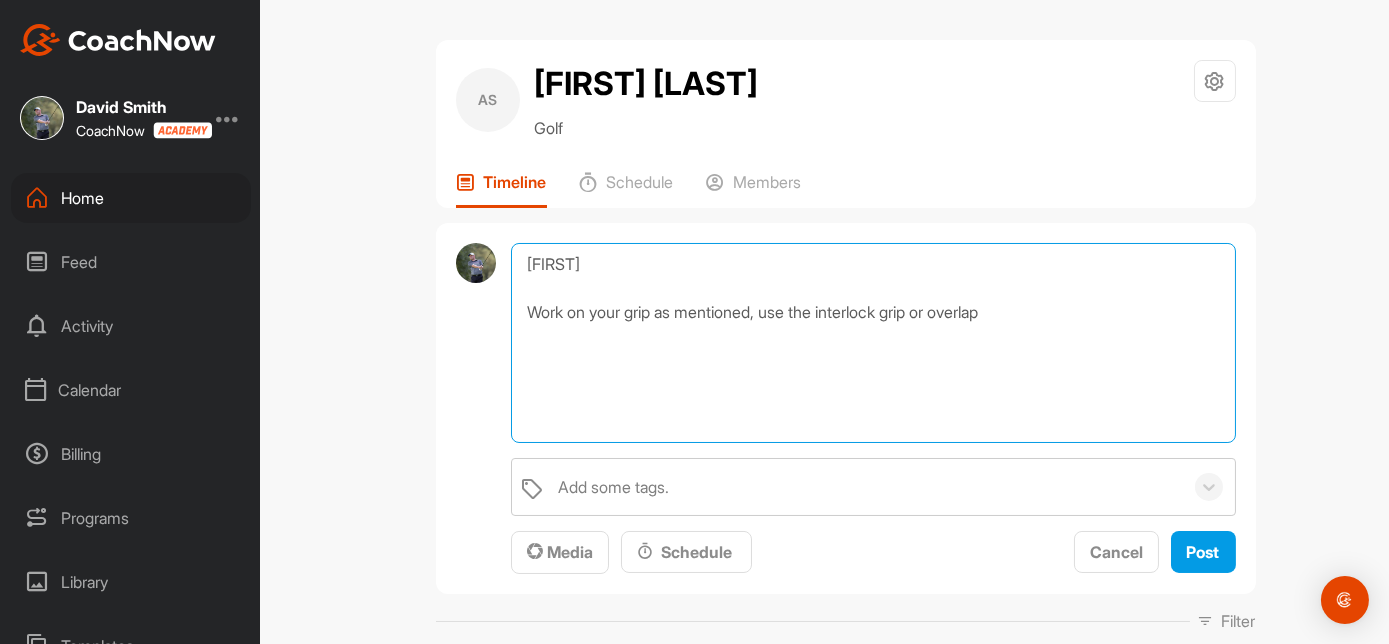 click on "[FIRST]
Work on your grip as mentioned, use the interlock grip or overlap" at bounding box center (873, 343) 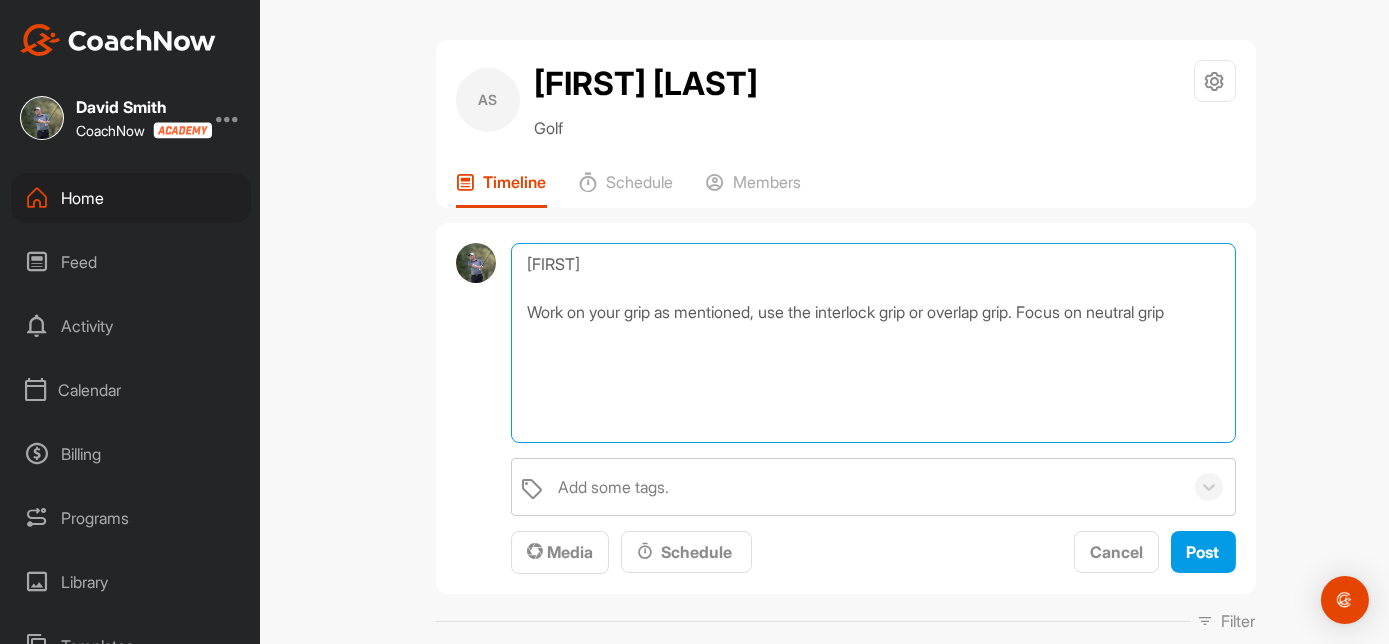 click on "[FIRST]
Work on your grip as mentioned, use the interlock grip or overlap grip. Focus on neutral grip" at bounding box center [873, 343] 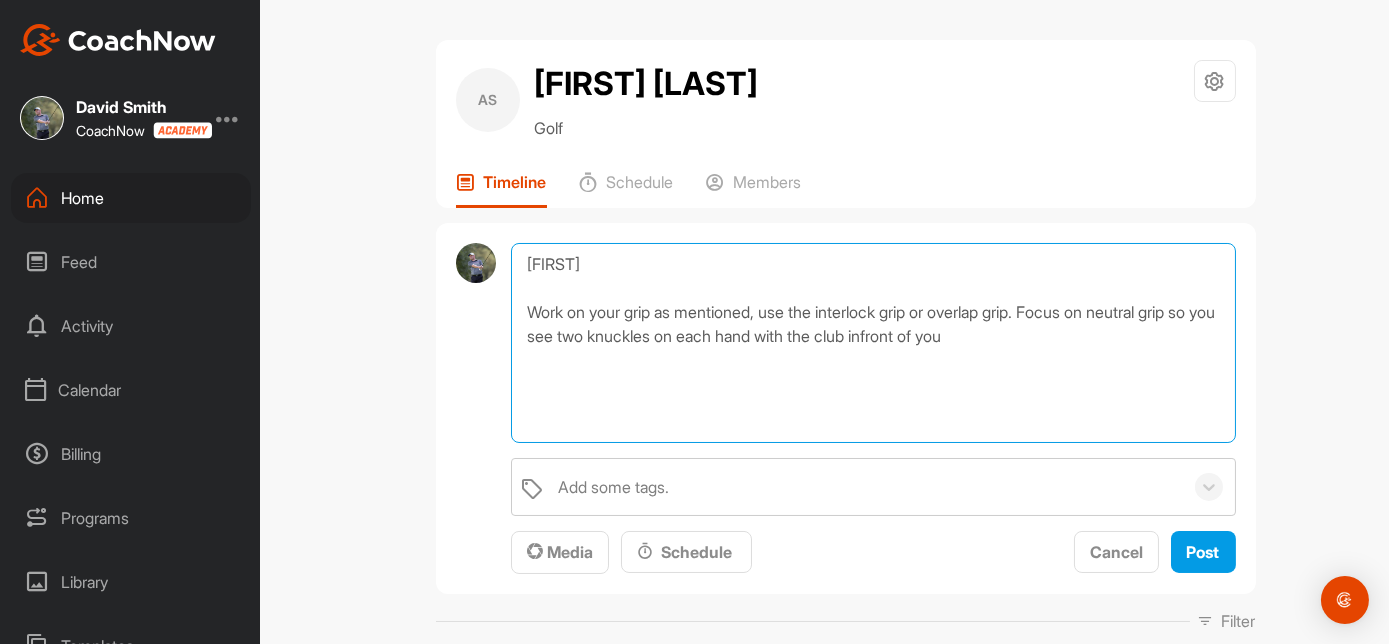click on "[FIRST]
Work on your grip as mentioned, use the interlock grip or overlap grip. Focus on neutral grip so you see two knuckles on each hand with the club infront of you" at bounding box center (873, 343) 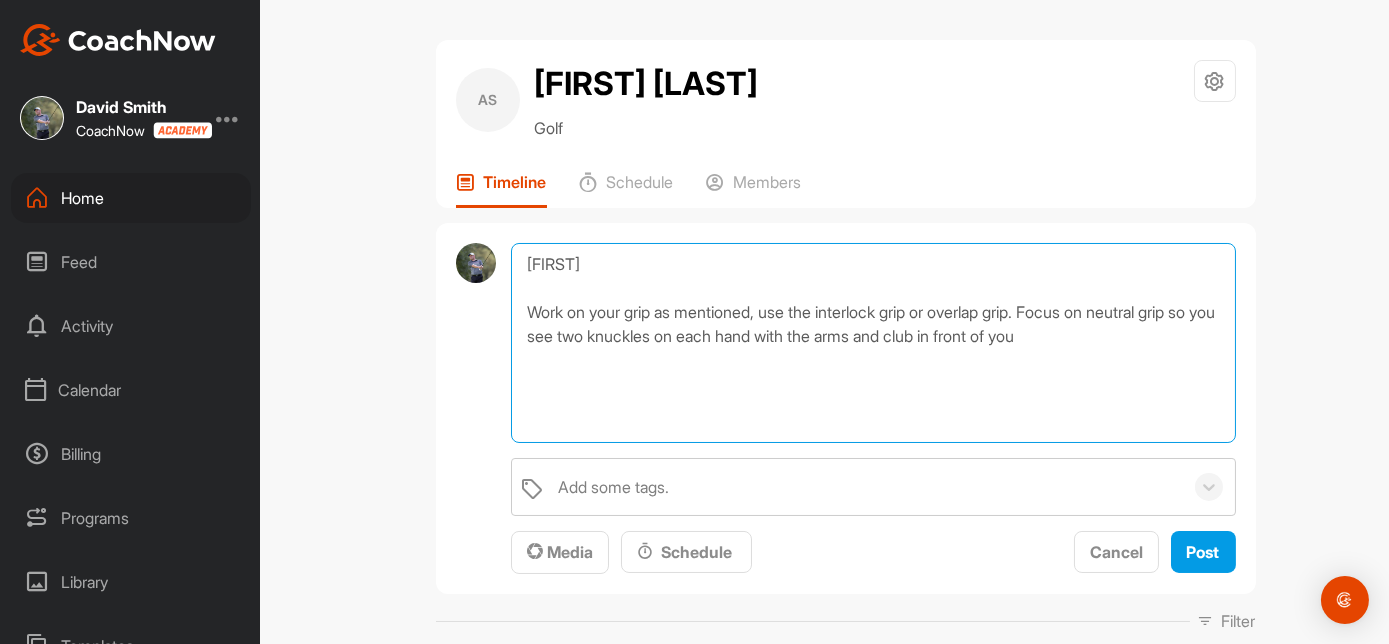 click on "[FIRST]
Work on your grip as mentioned, use the interlock grip or overlap grip. Focus on neutral grip so you see two knuckles on each hand with the arms and club in front of you" at bounding box center (873, 343) 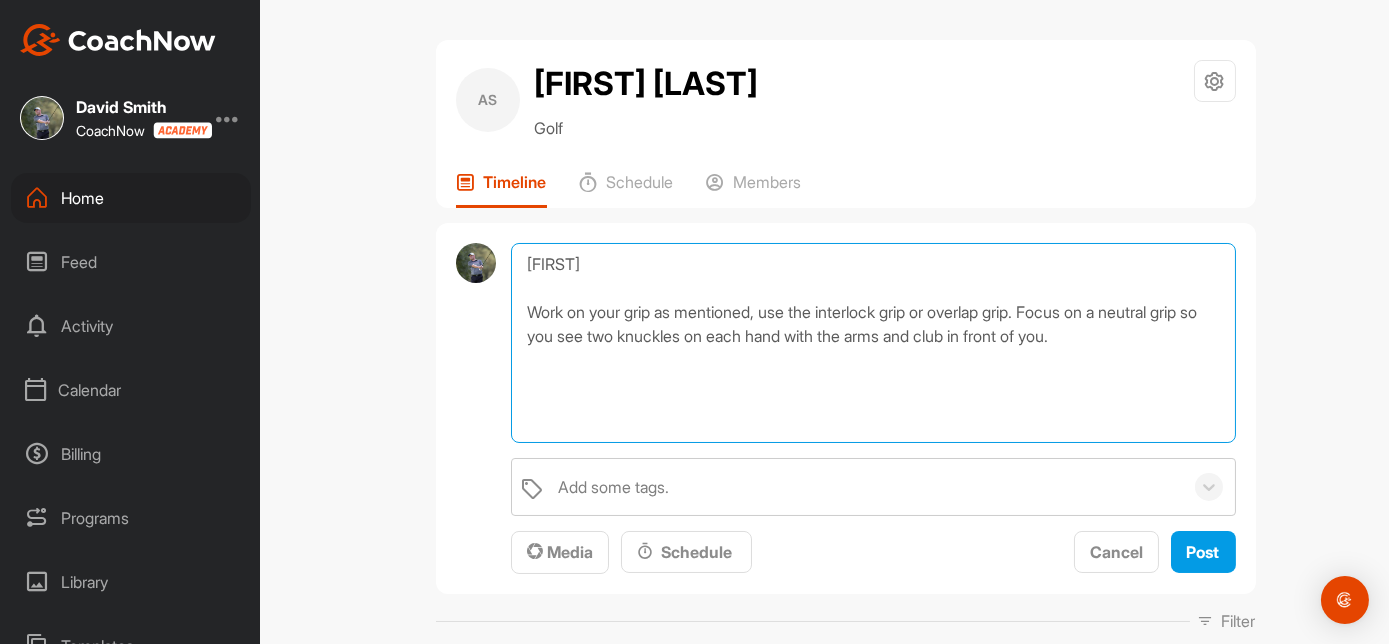 click on "[FIRST]
Work on your grip as mentioned, use the interlock grip or overlap grip. Focus on a neutral grip so you see two knuckles on each hand with the arms and club in front of you." at bounding box center [873, 343] 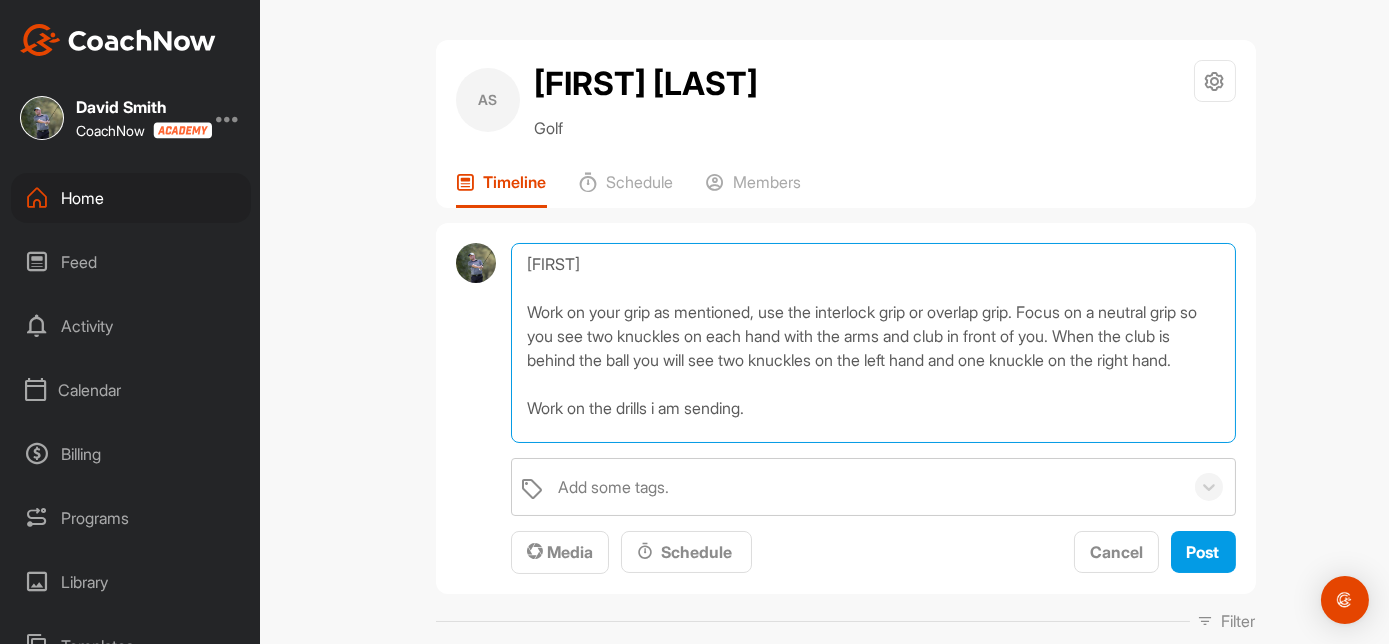 scroll, scrollTop: 47, scrollLeft: 0, axis: vertical 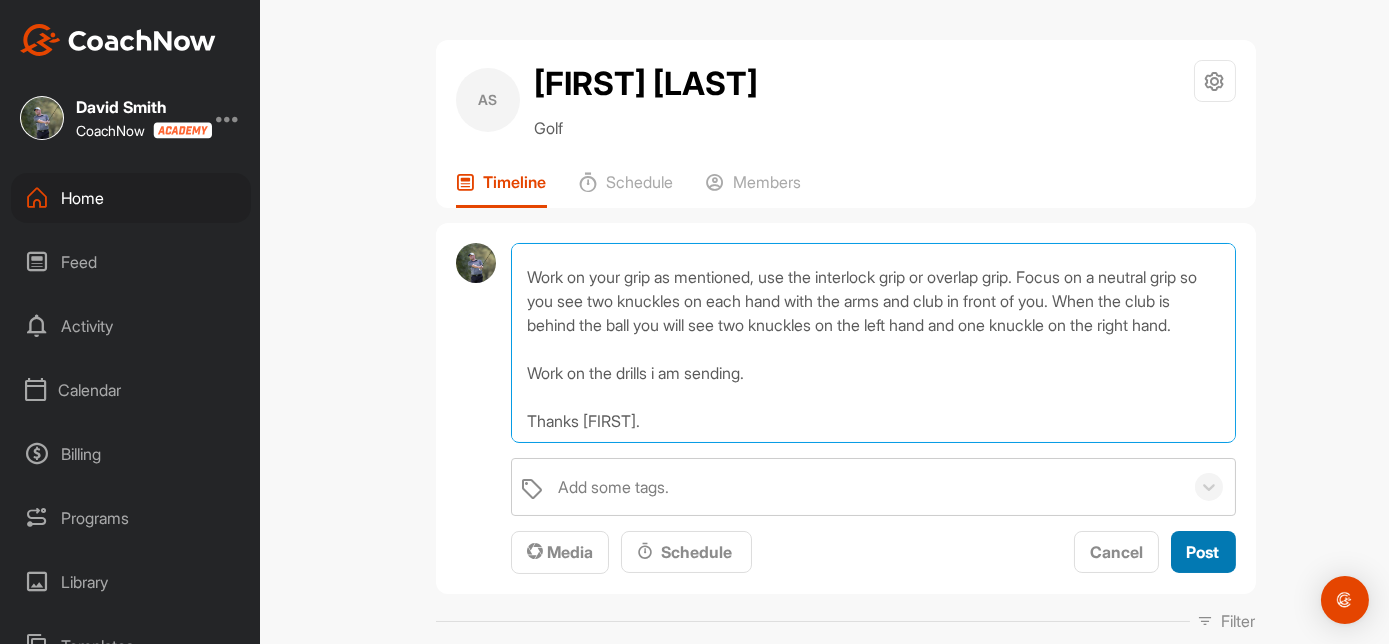 type on "[FIRST]
Work on your grip as mentioned, use the interlock grip or overlap grip. Focus on a neutral grip so you see two knuckles on each hand with the arms and club in front of you. When the club is behind the ball you will see two knuckles on the left hand and one knuckle on the right hand.
Work on the drills i am sending.
Thanks [FIRST]." 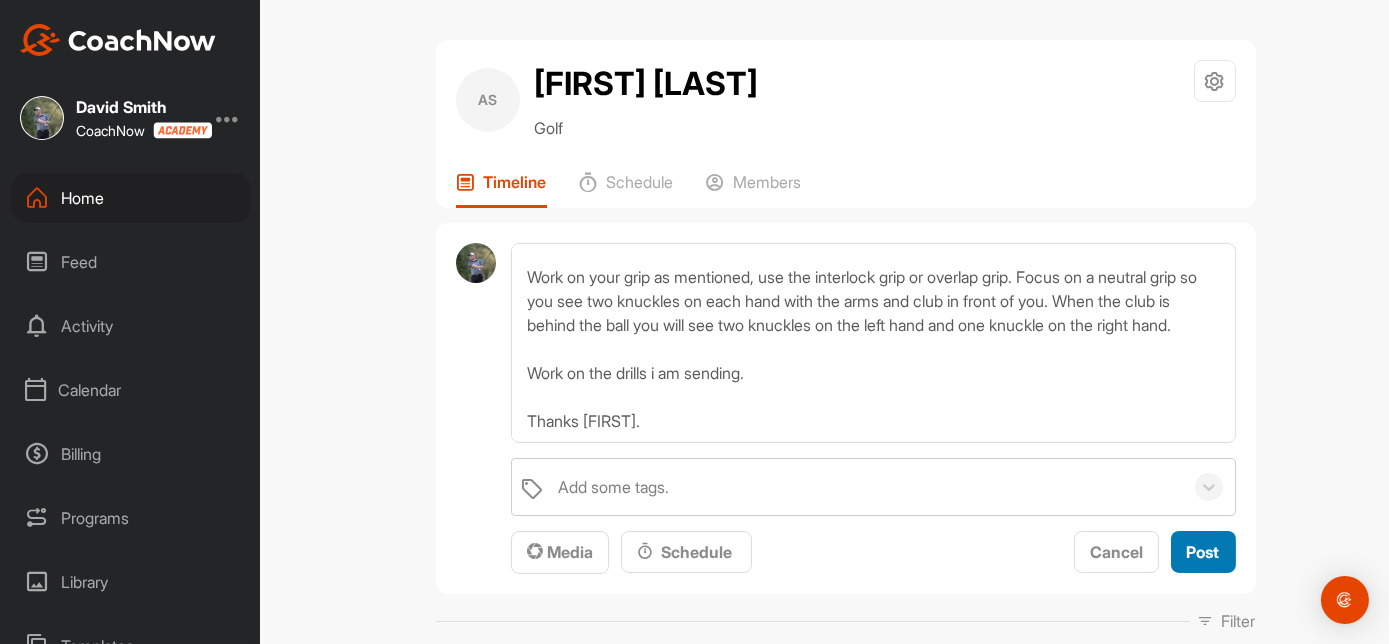 click on "Post" at bounding box center (1203, 552) 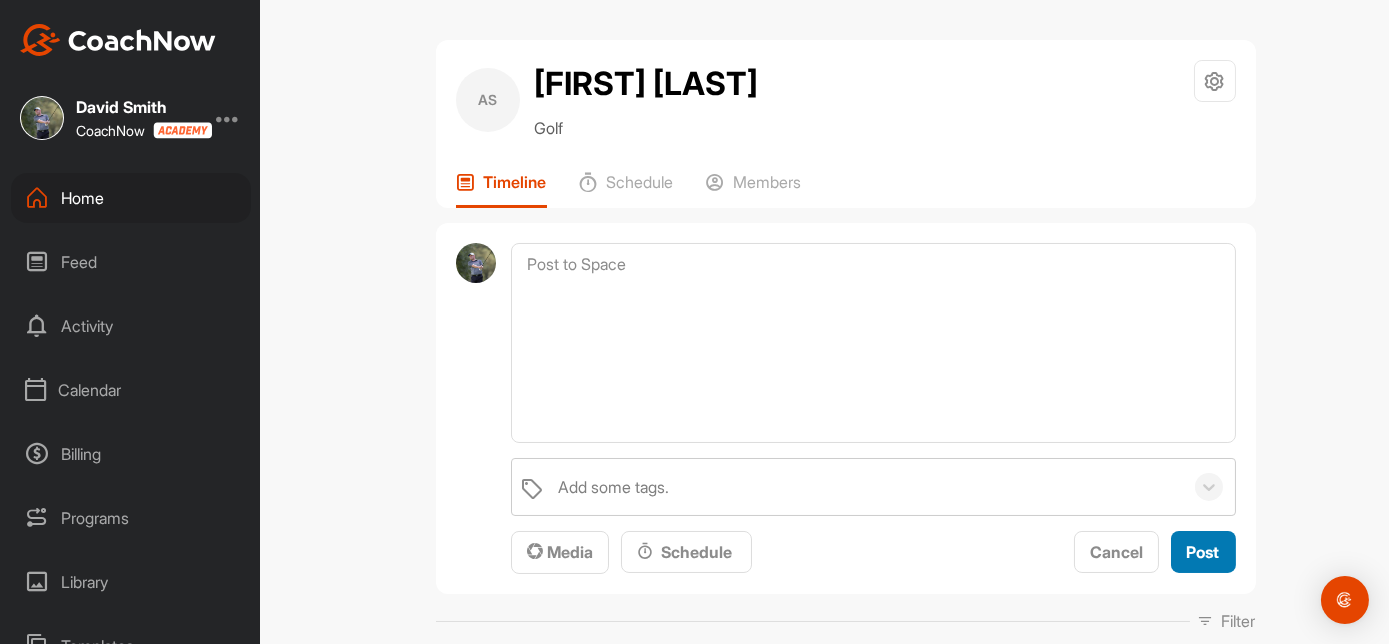 scroll, scrollTop: 0, scrollLeft: 0, axis: both 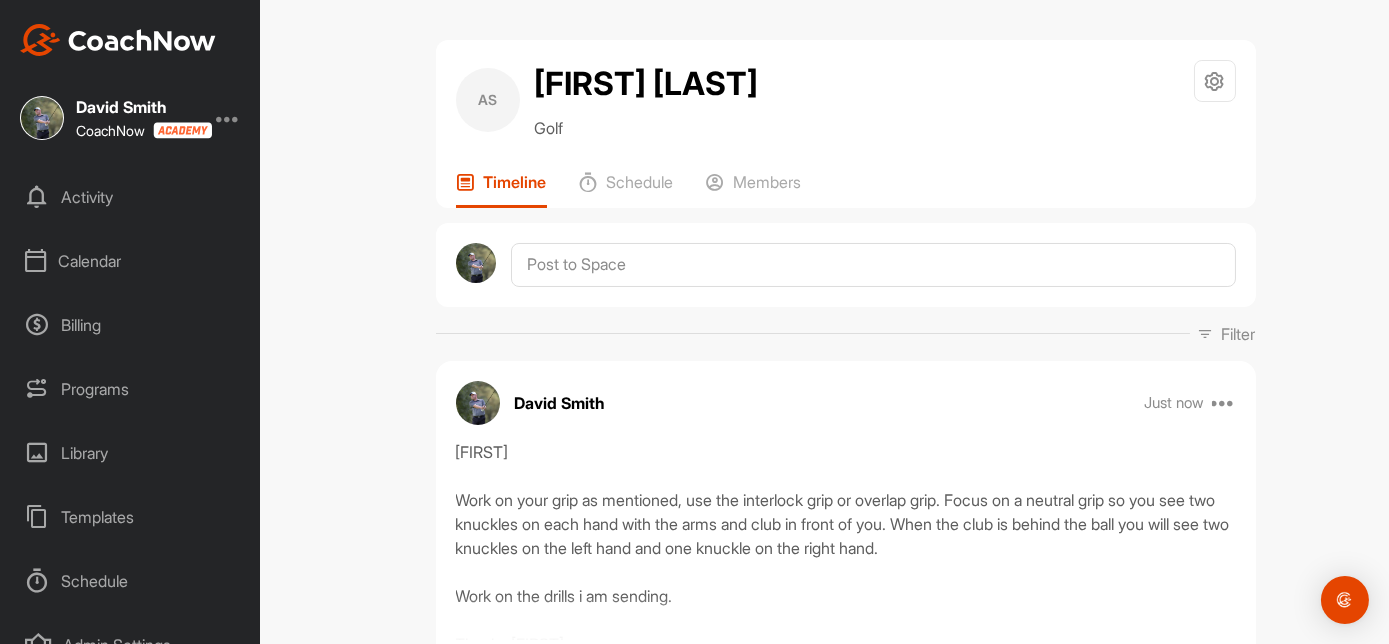 click on "Templates" at bounding box center [131, 517] 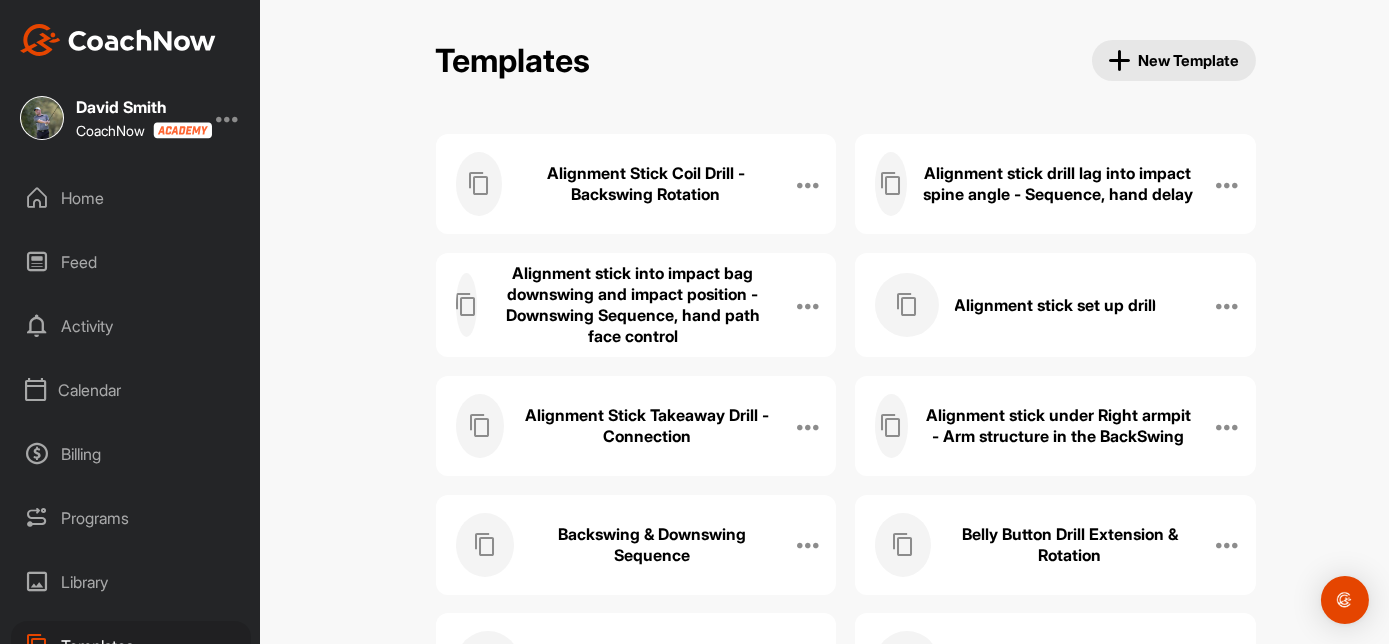 click on "Alignment Stick Coil Drill - Backswing Rotation" at bounding box center [645, 184] 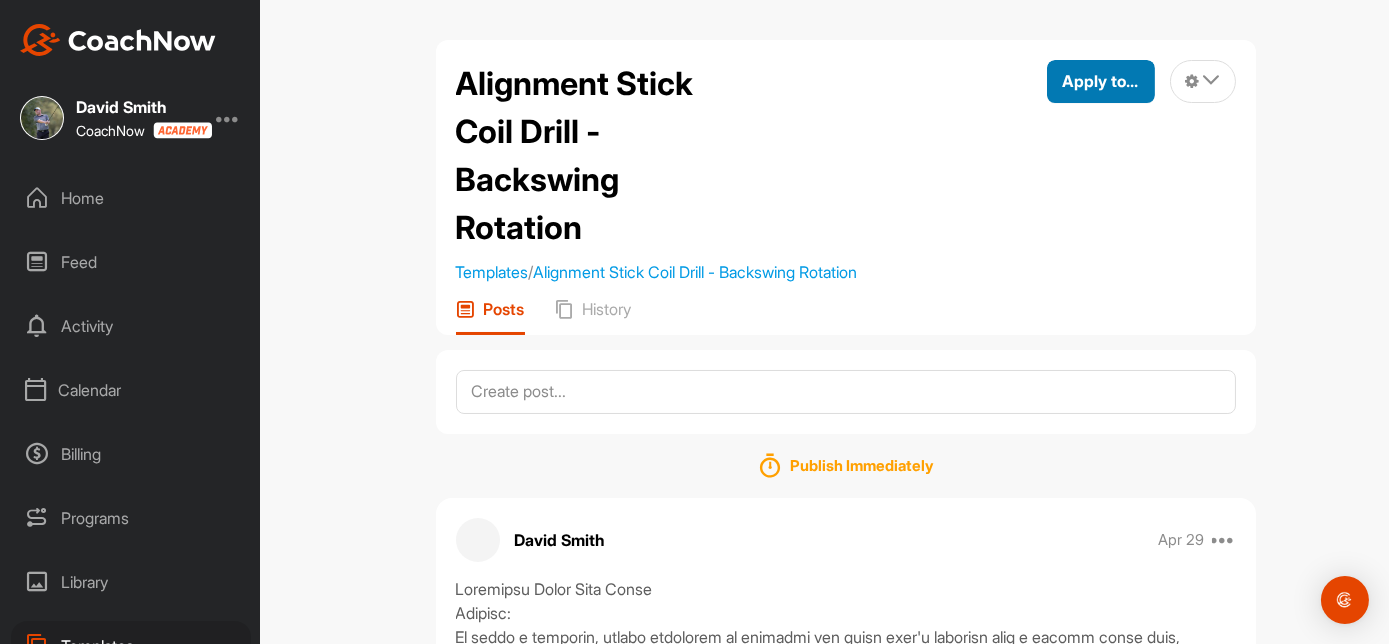 click on "Apply to..." at bounding box center (1101, 81) 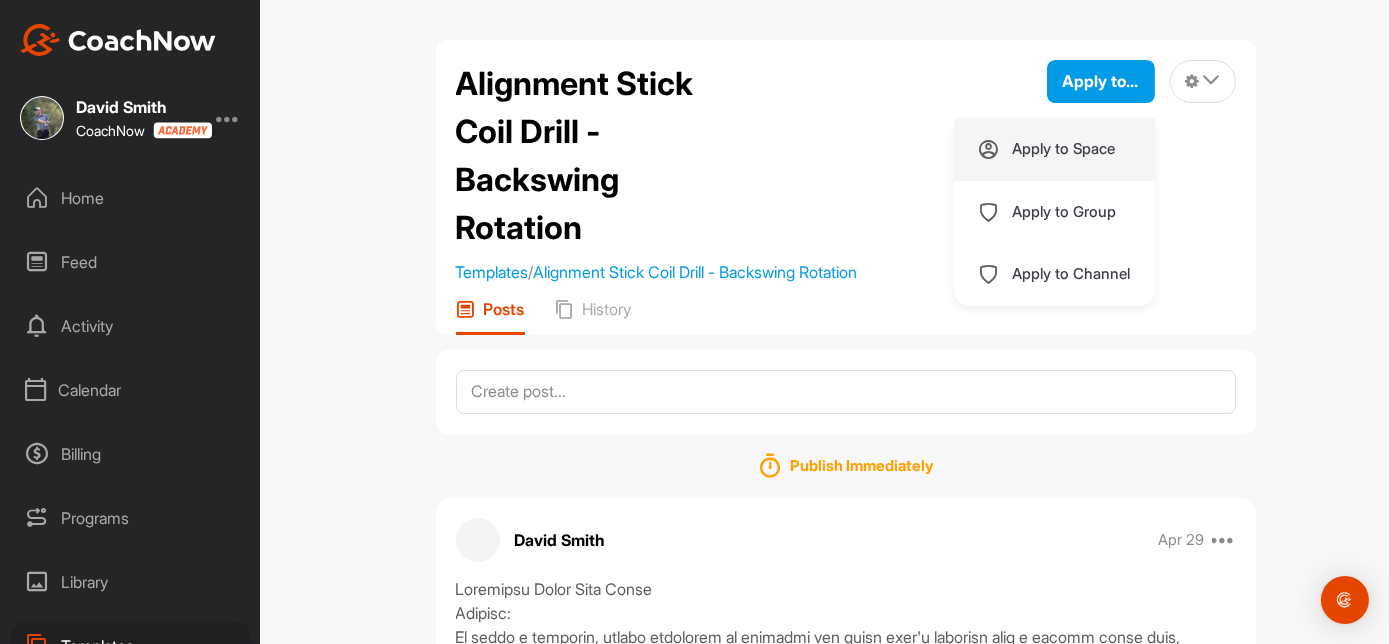 click on "Apply to Space" at bounding box center (1064, 149) 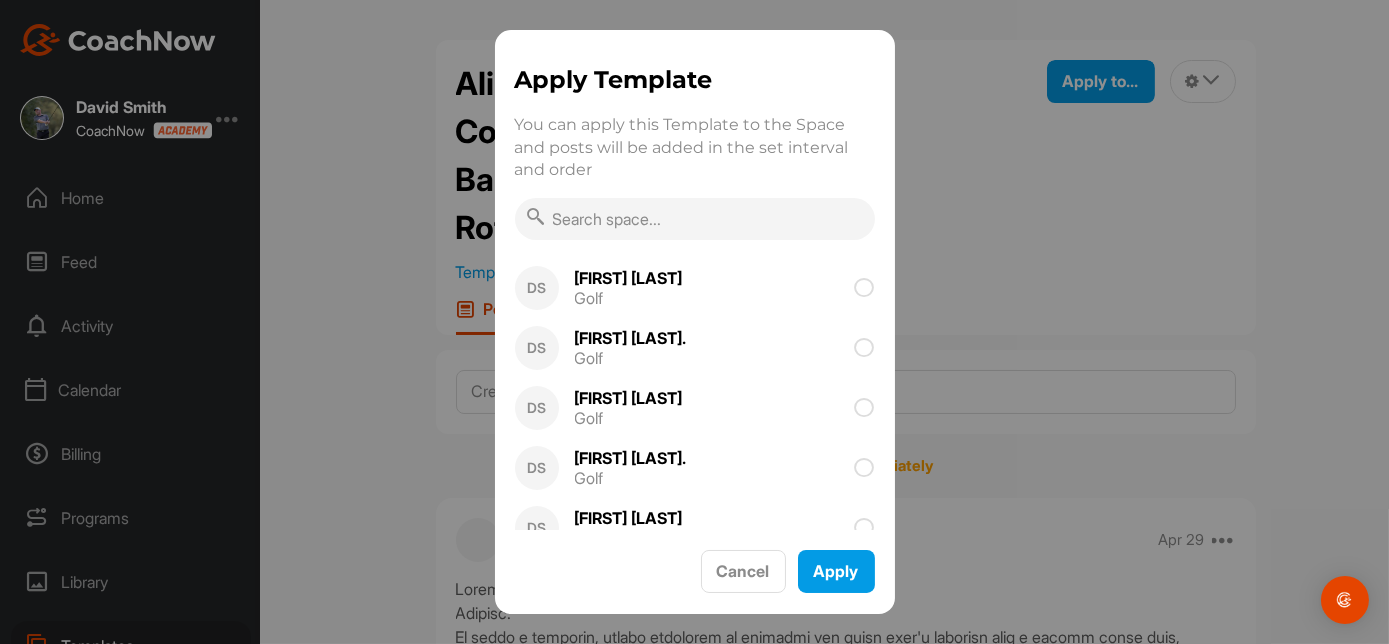 click at bounding box center (695, 219) 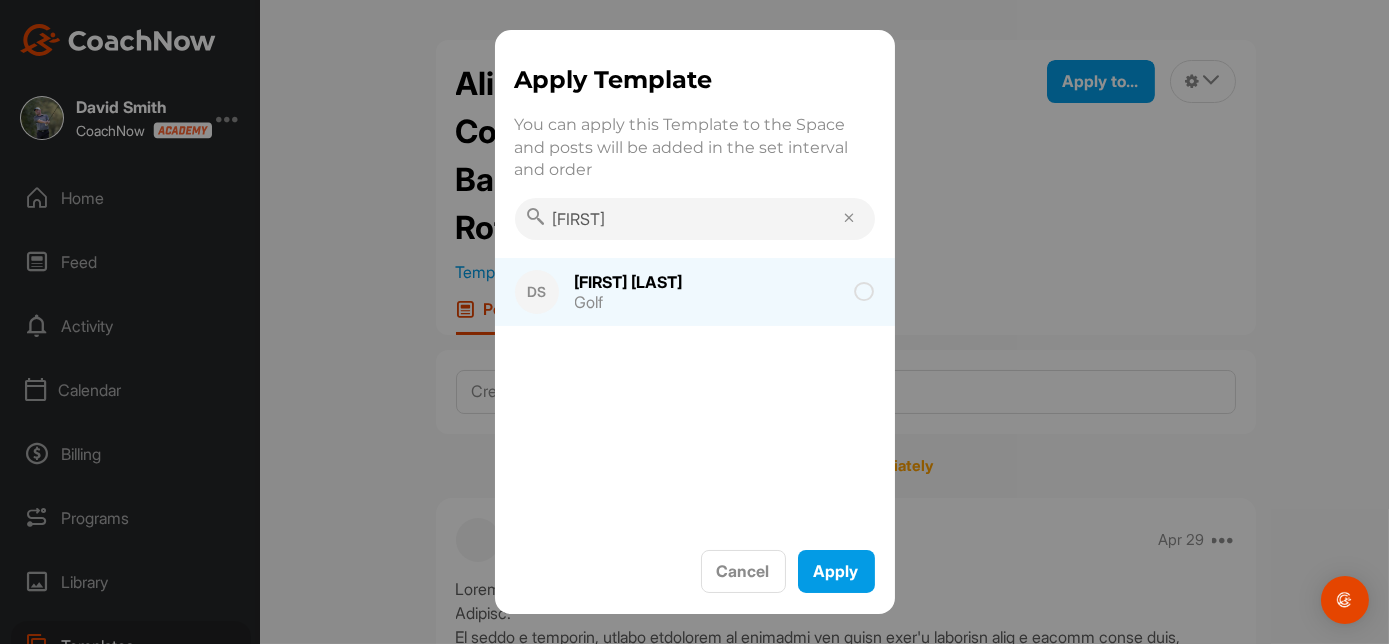type on "[FIRST]" 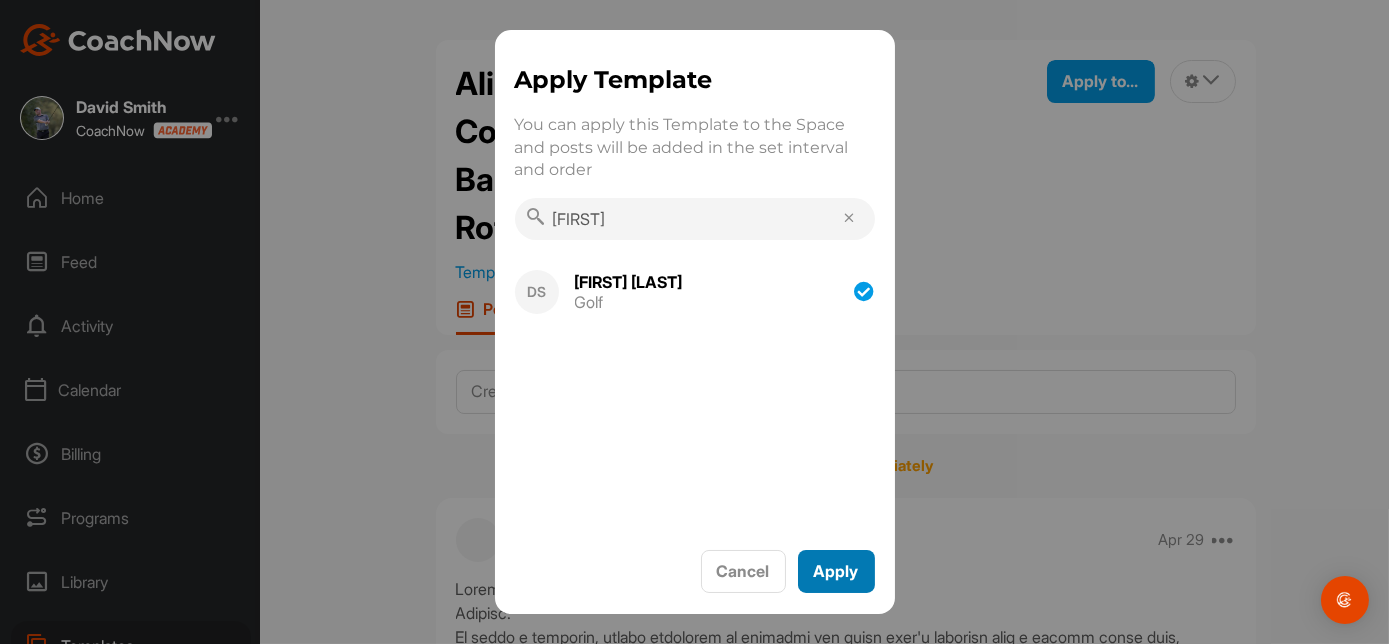 click on "Apply" at bounding box center [836, 571] 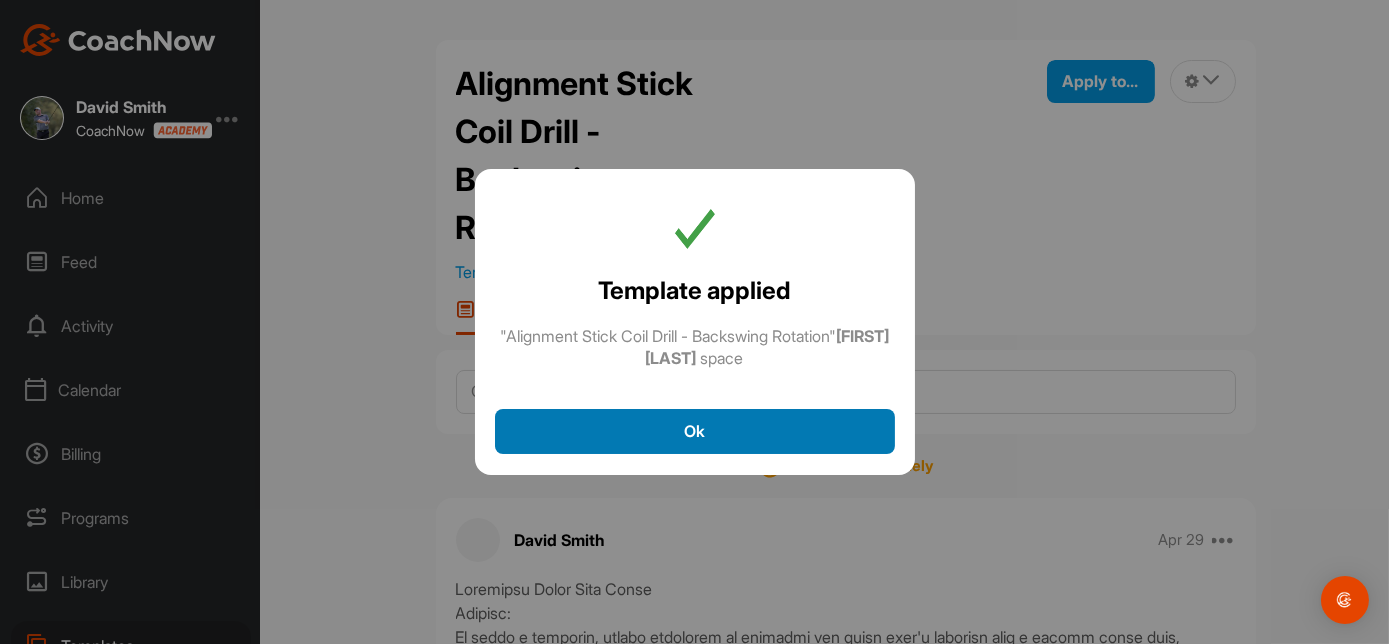 click on "Ok" at bounding box center [695, 431] 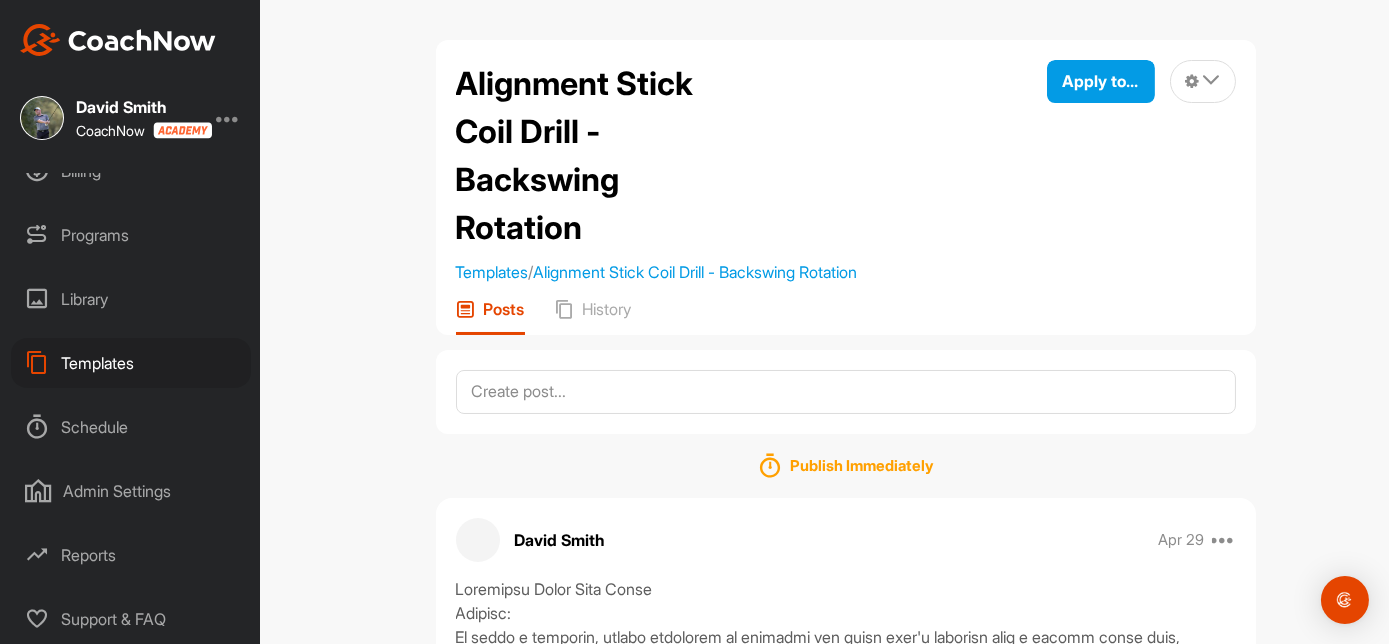 scroll, scrollTop: 297, scrollLeft: 0, axis: vertical 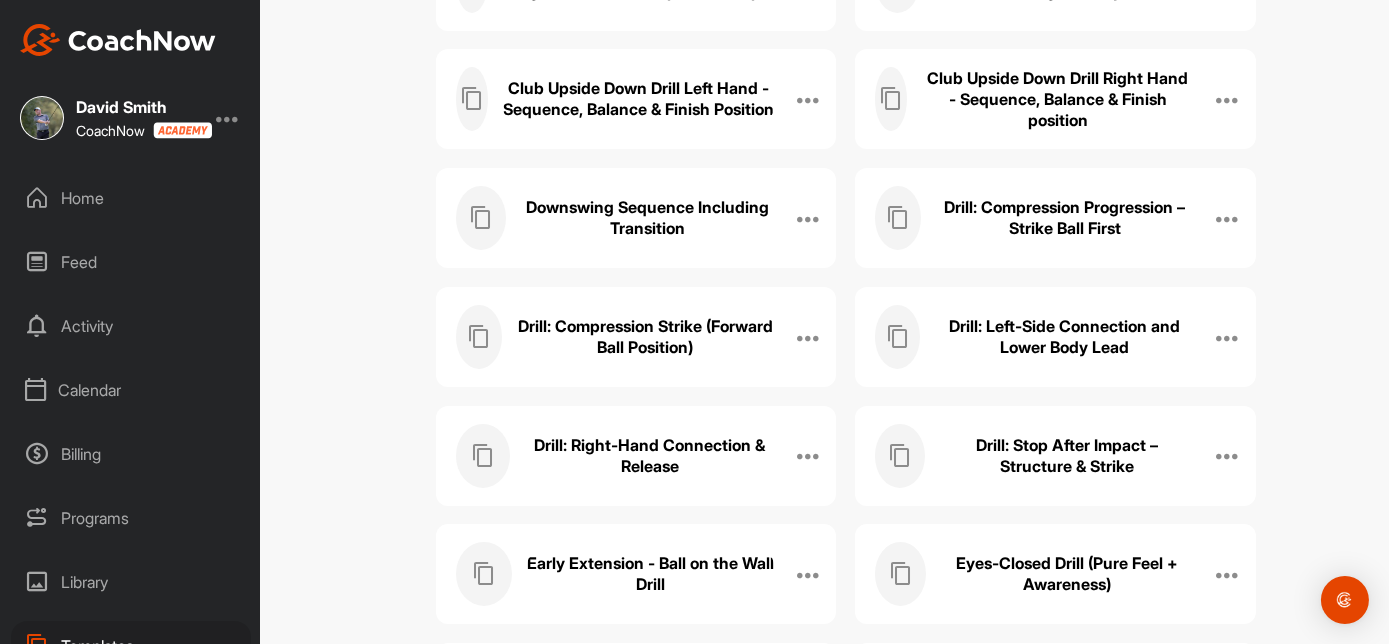 click on "Club Upside Down Drill Right Hand - Sequence, Balance & Finish position" at bounding box center [1058, 99] 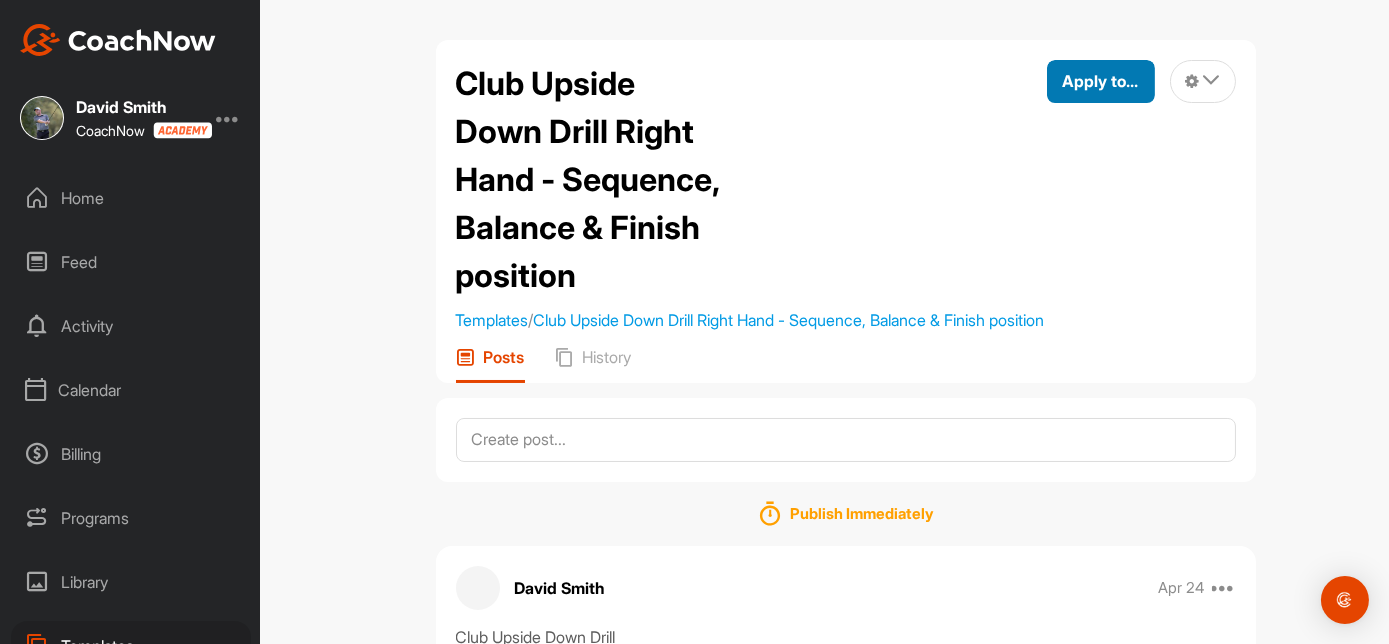 click on "Apply to..." at bounding box center [1101, 81] 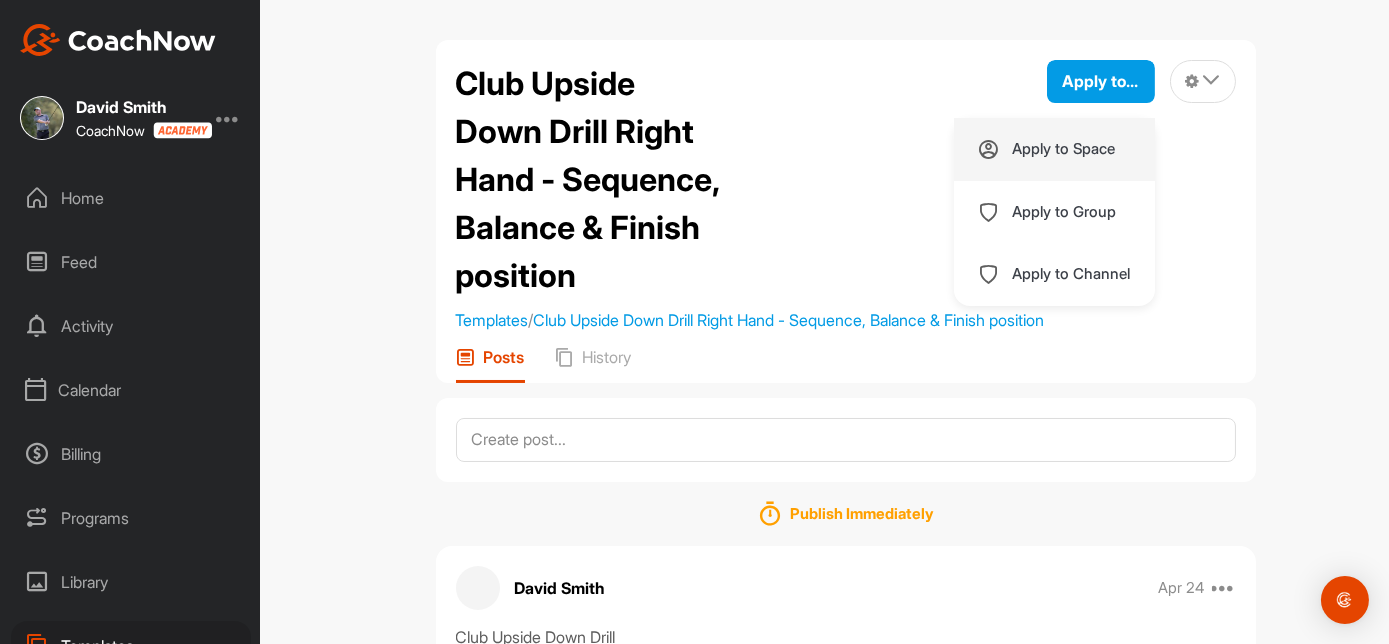 click on "Apply to Space" at bounding box center (1064, 149) 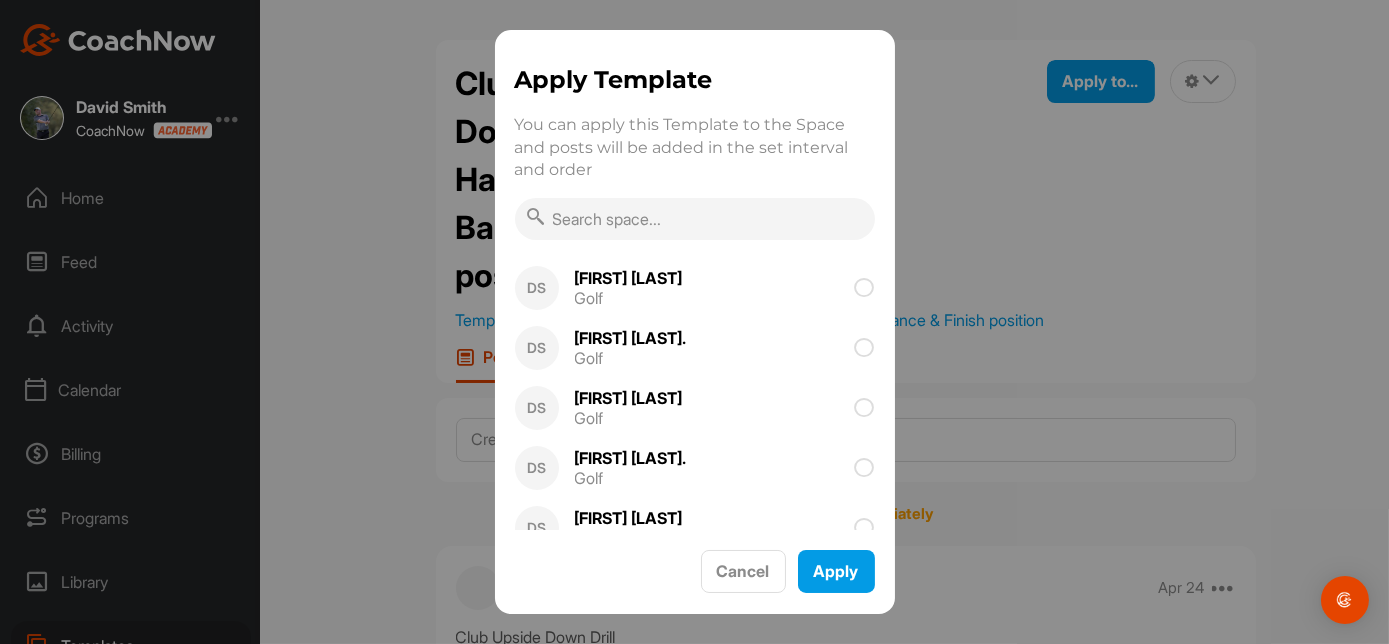 click at bounding box center (695, 219) 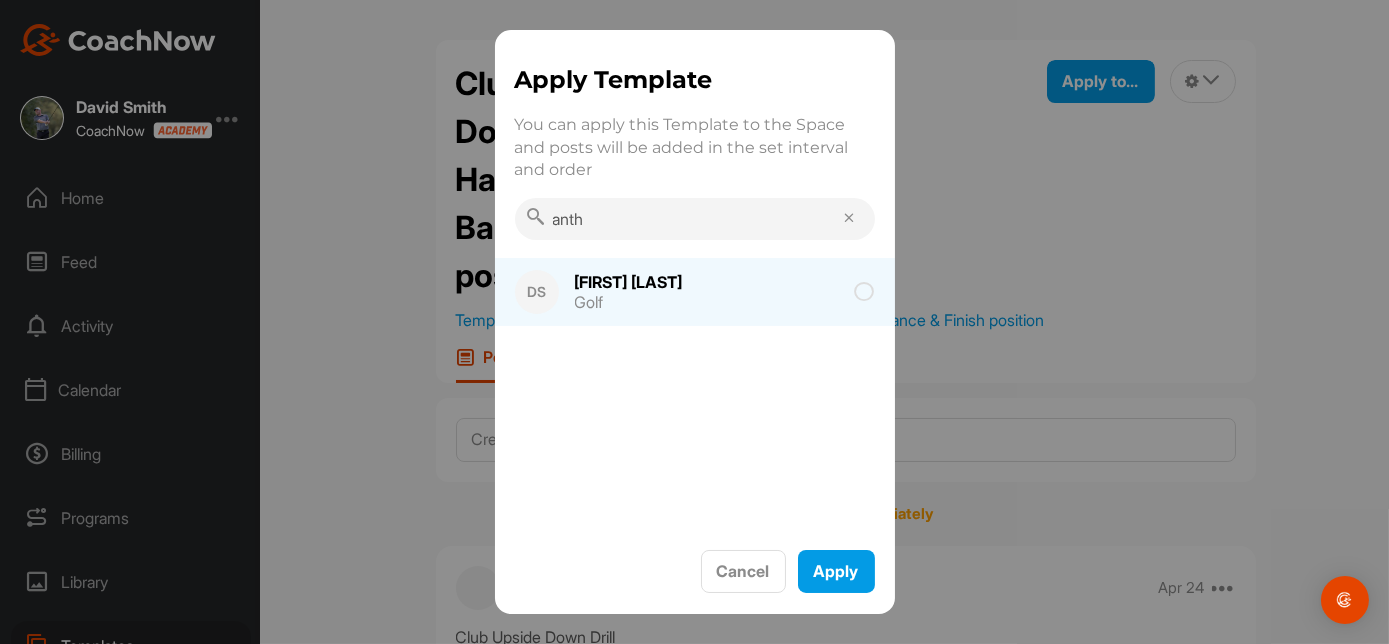 type on "[FIRST]" 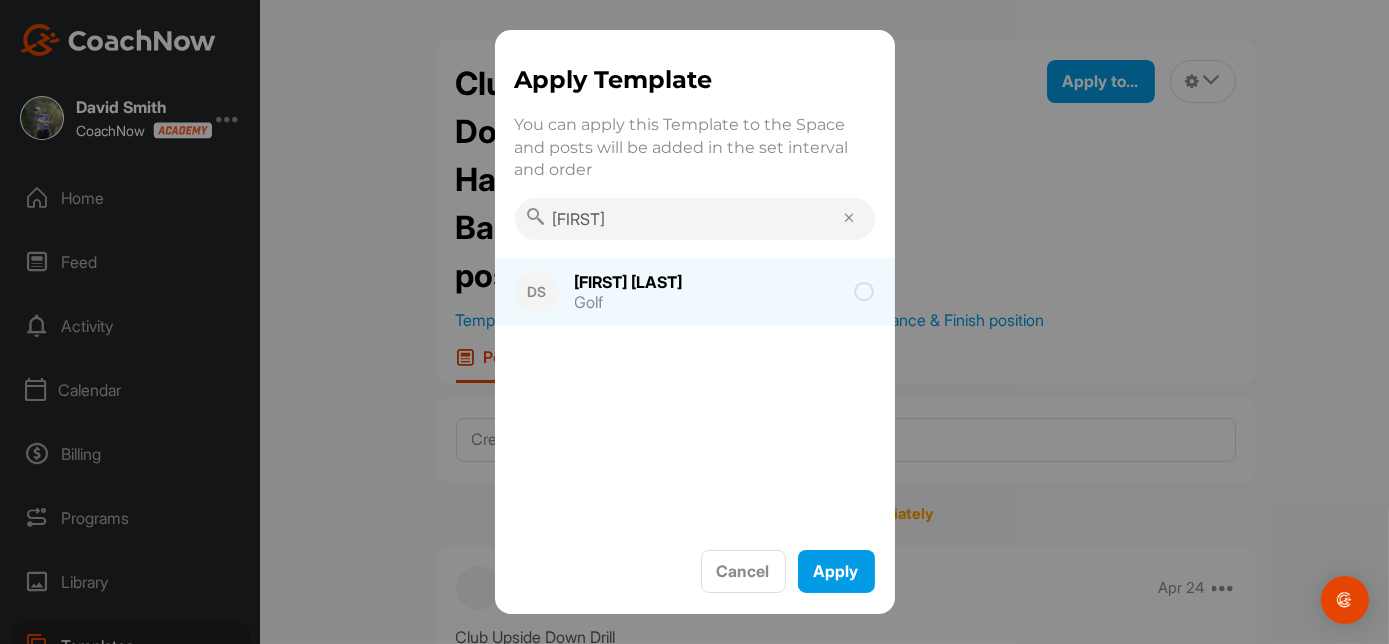 click at bounding box center (865, 292) 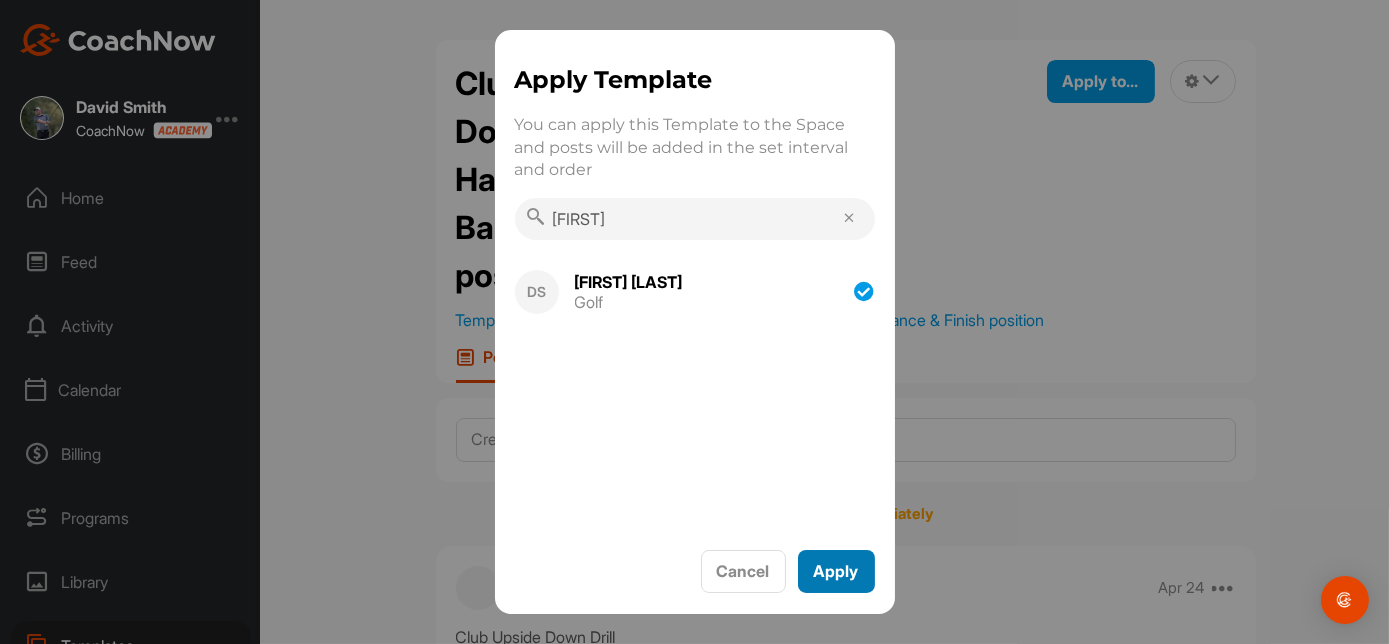 click on "Apply" at bounding box center [836, 571] 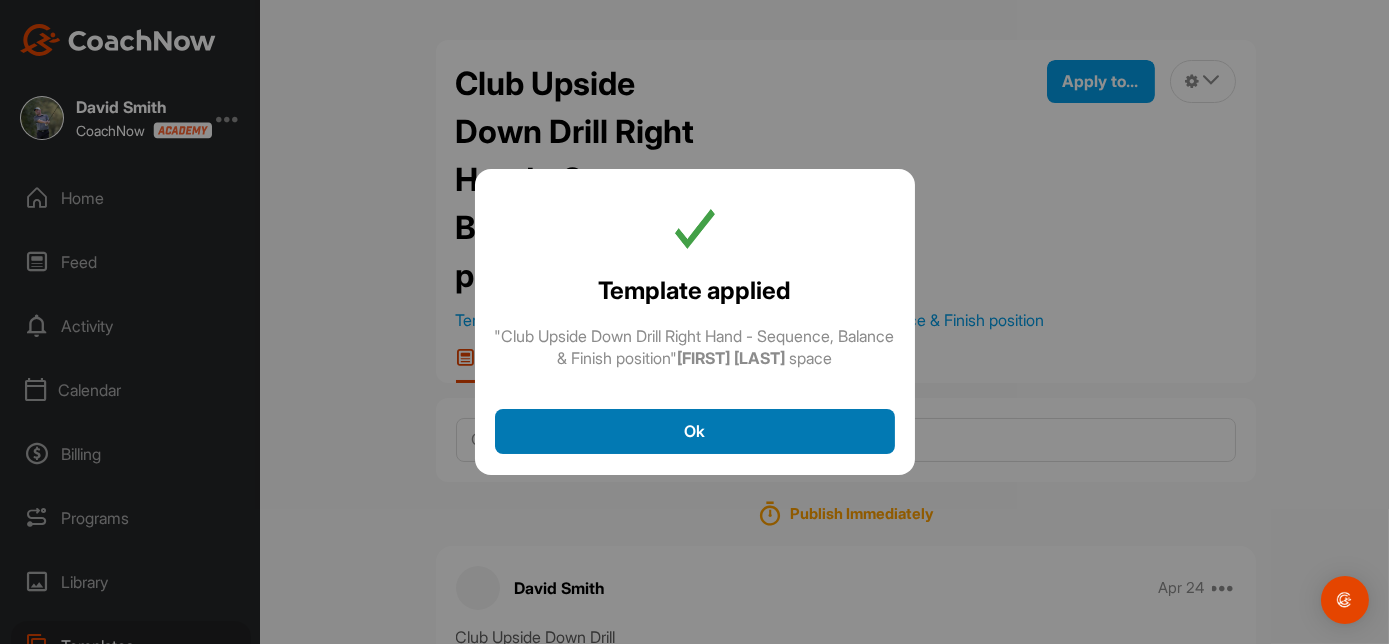 click on "Ok" at bounding box center [695, 431] 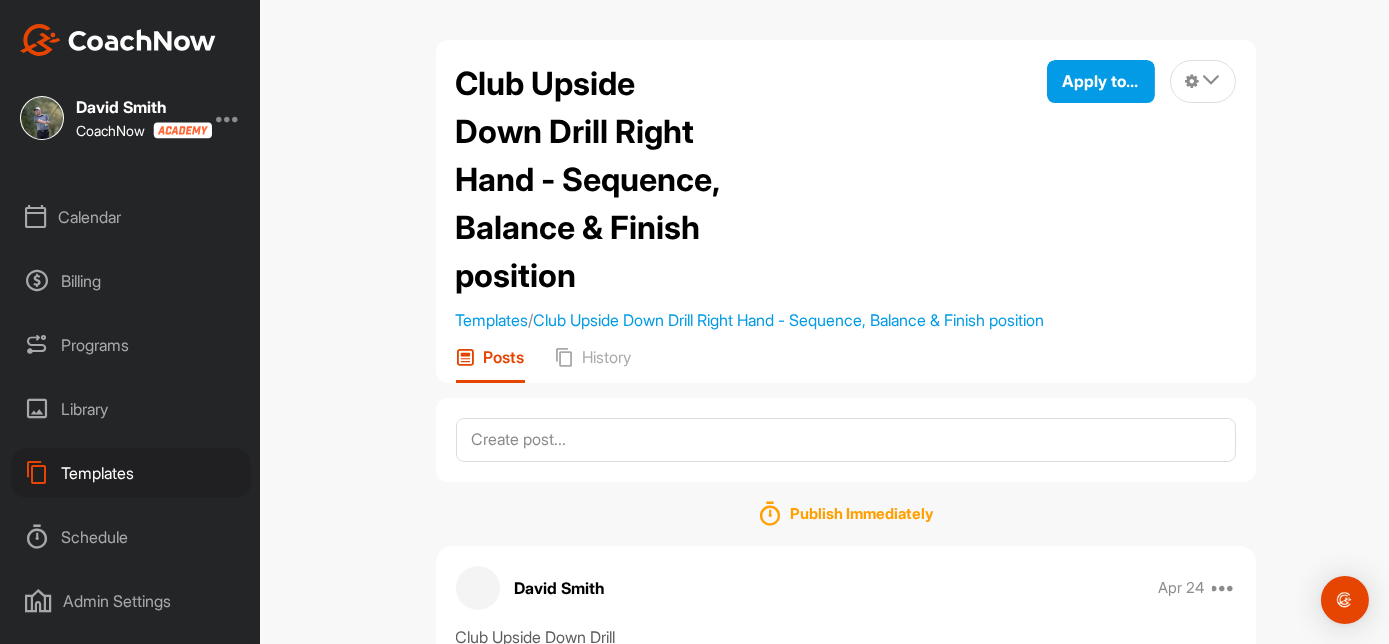 scroll, scrollTop: 176, scrollLeft: 0, axis: vertical 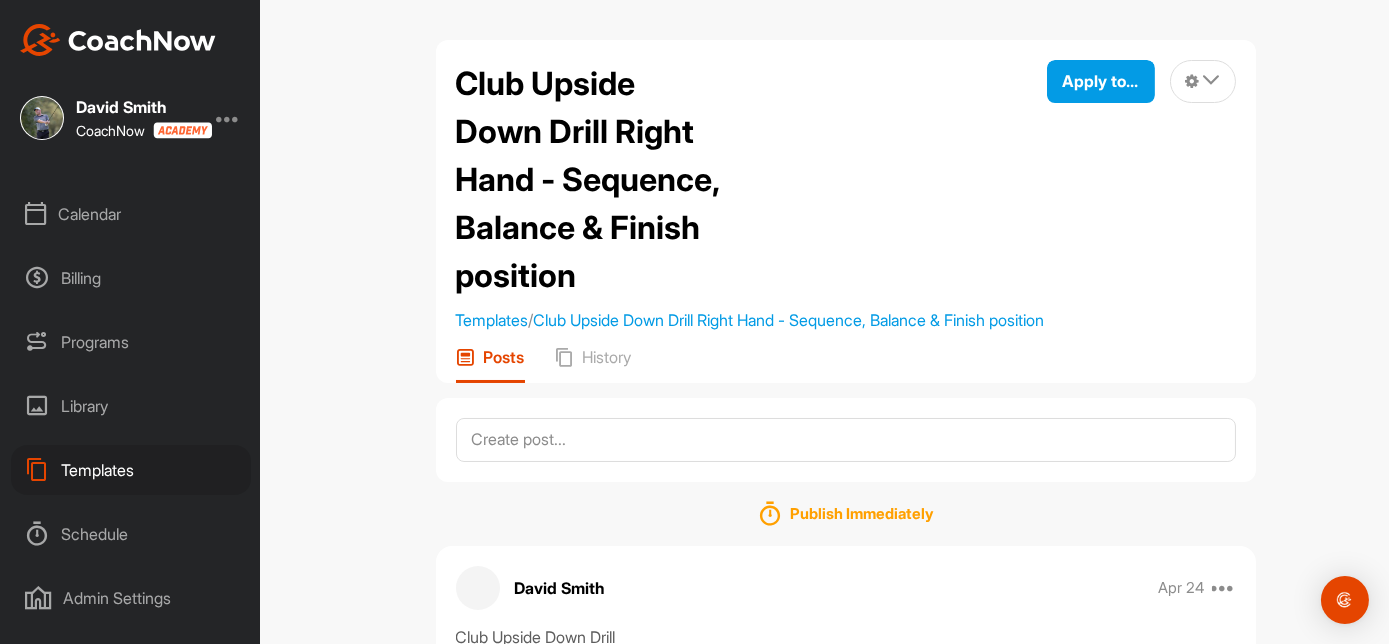 click on "Templates" at bounding box center [131, 470] 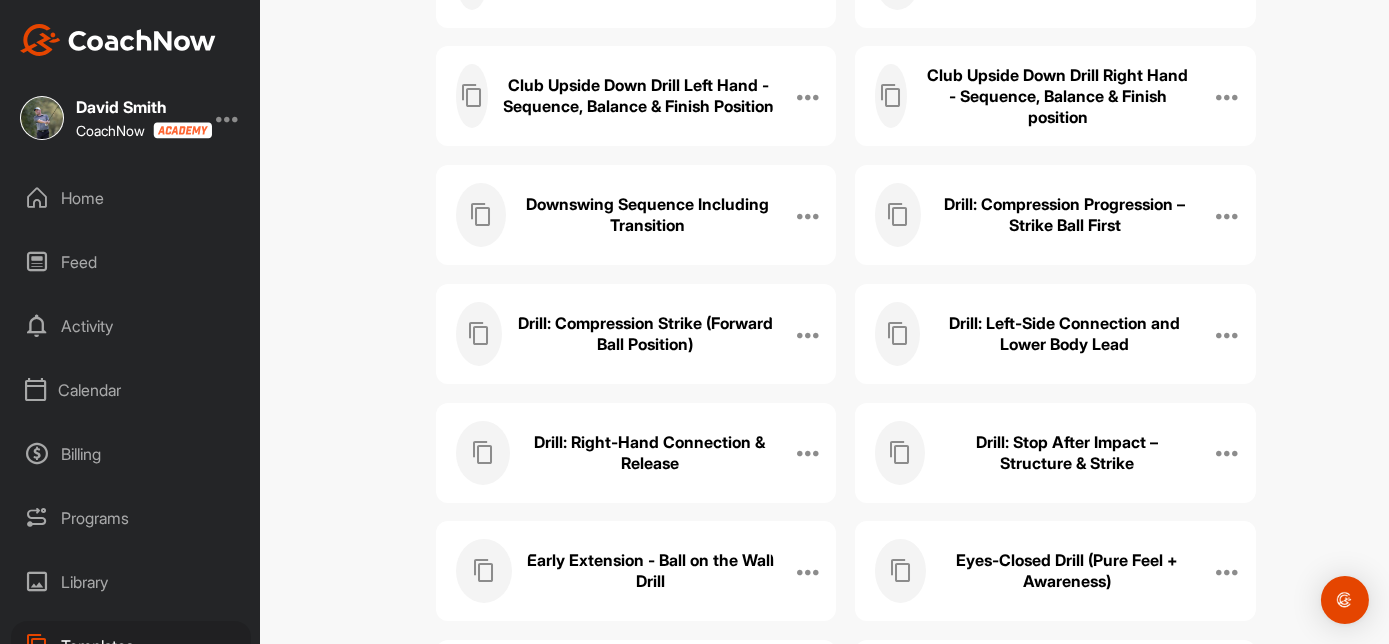 scroll, scrollTop: 827, scrollLeft: 0, axis: vertical 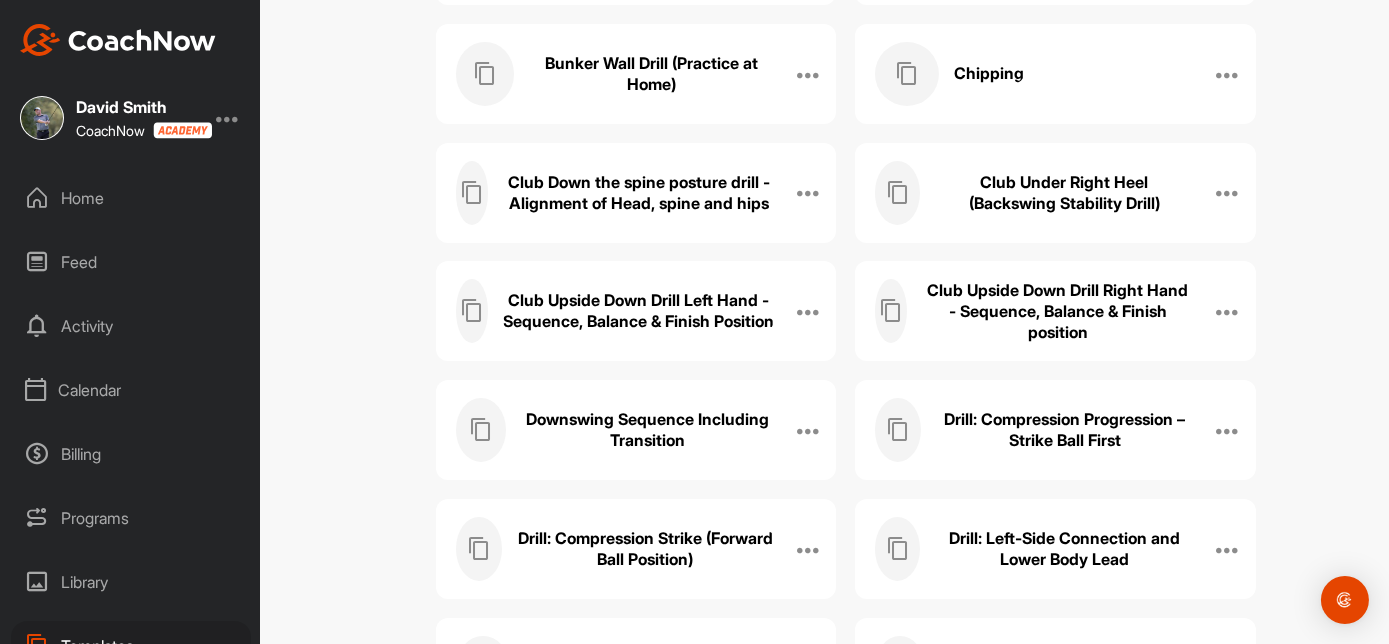 click on "Club Upside Down Drill Left Hand - Sequence, Balance & Finish Position" at bounding box center (638, 311) 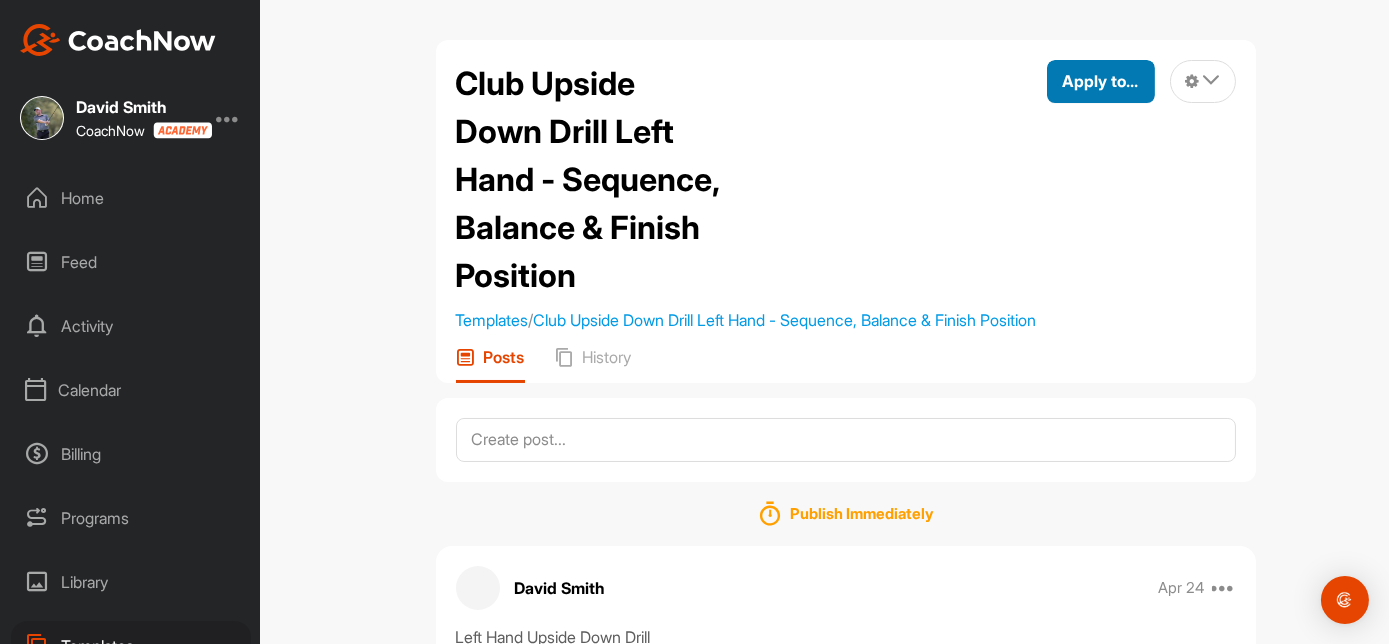 click on "Apply to..." at bounding box center [1101, 81] 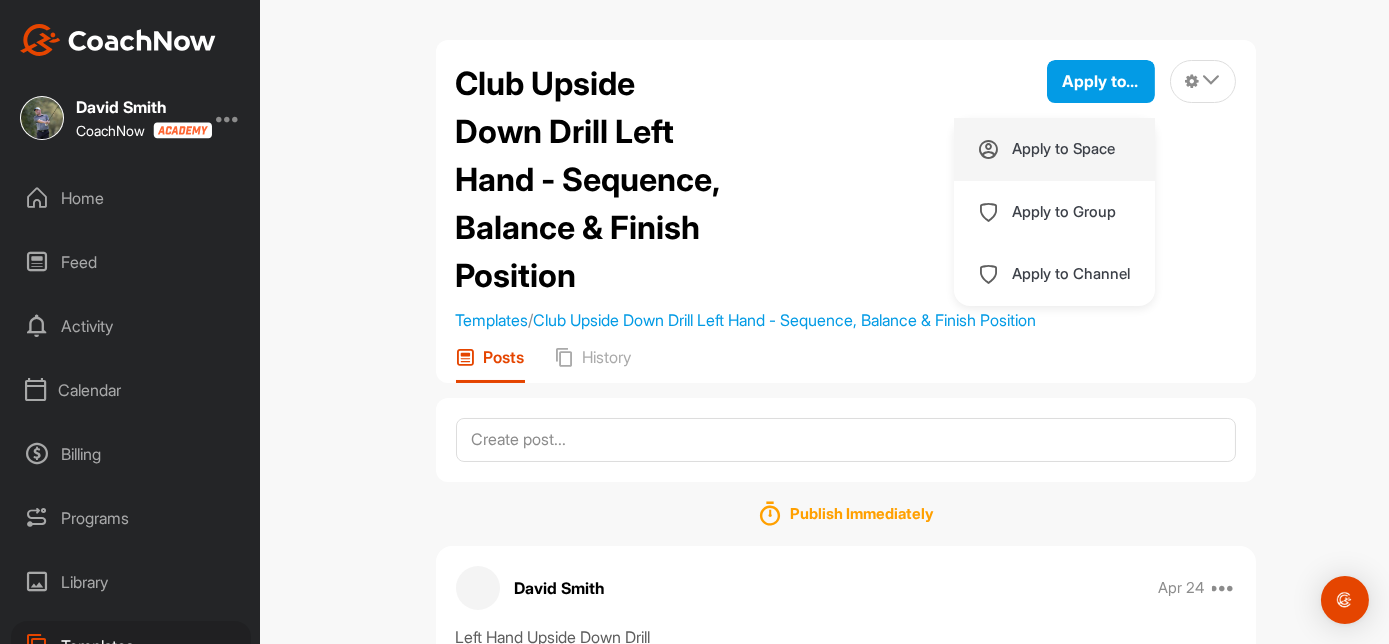 click on "Apply to Space" at bounding box center [1064, 149] 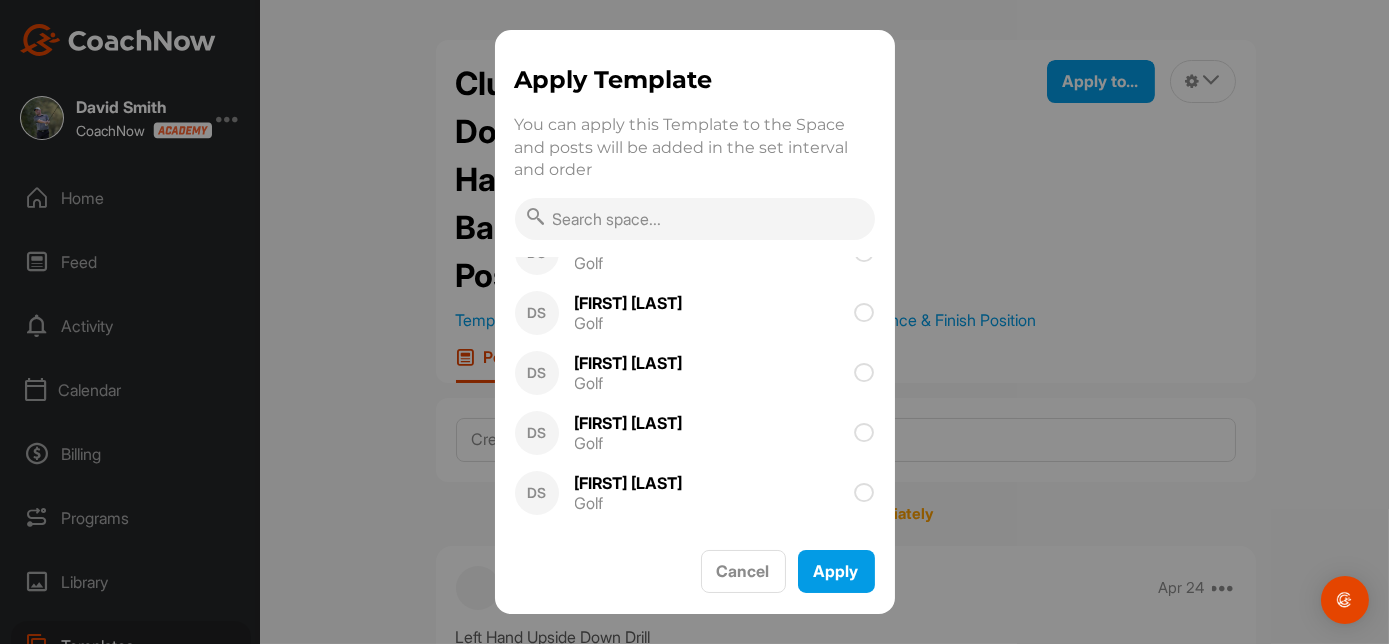 scroll, scrollTop: 218, scrollLeft: 0, axis: vertical 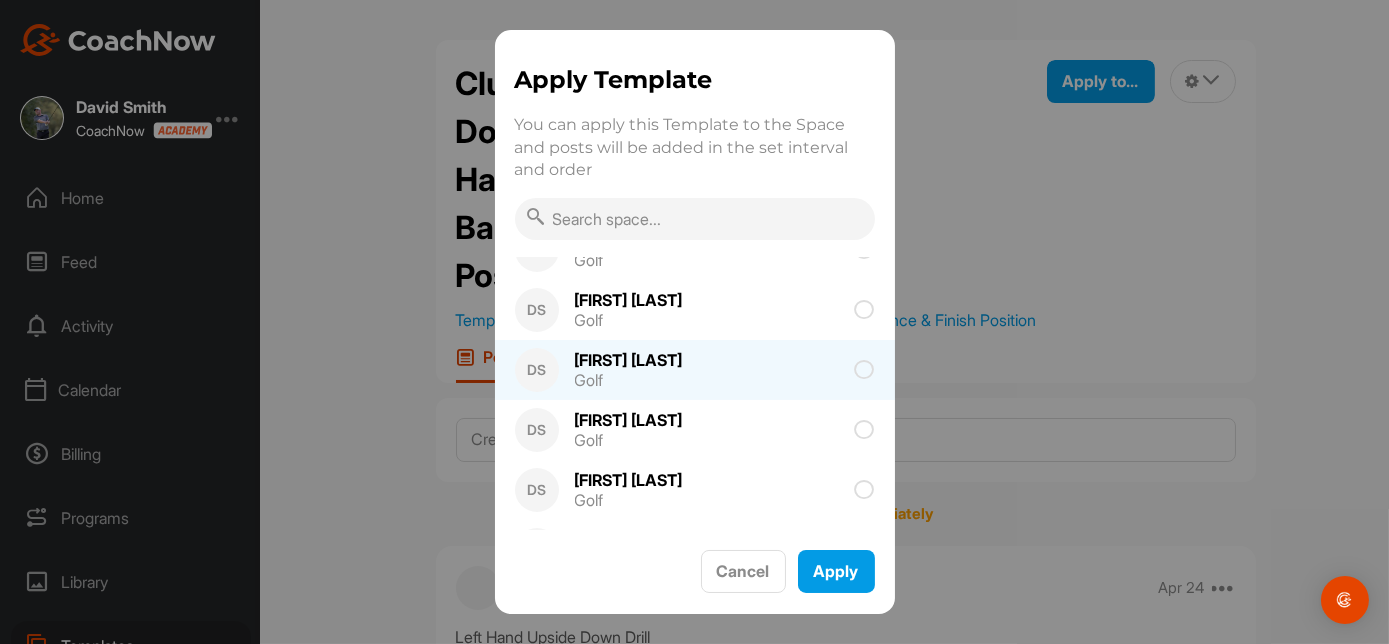 click at bounding box center (865, 370) 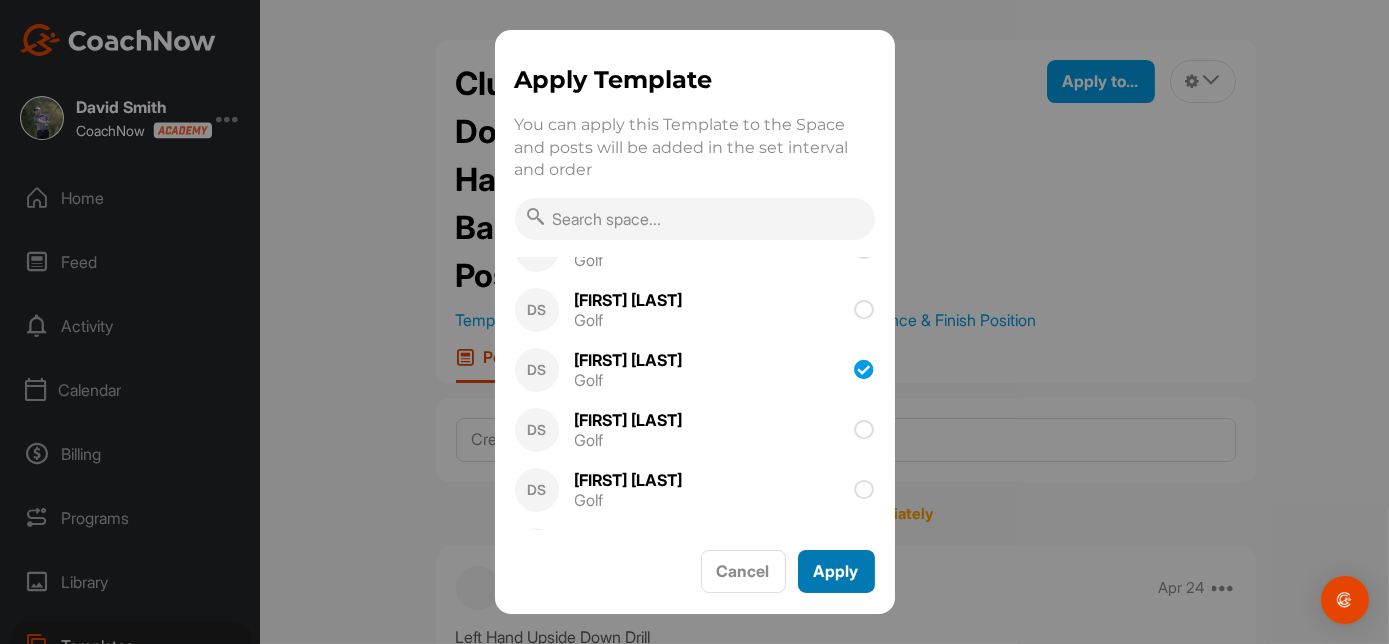 click on "Apply" at bounding box center (836, 571) 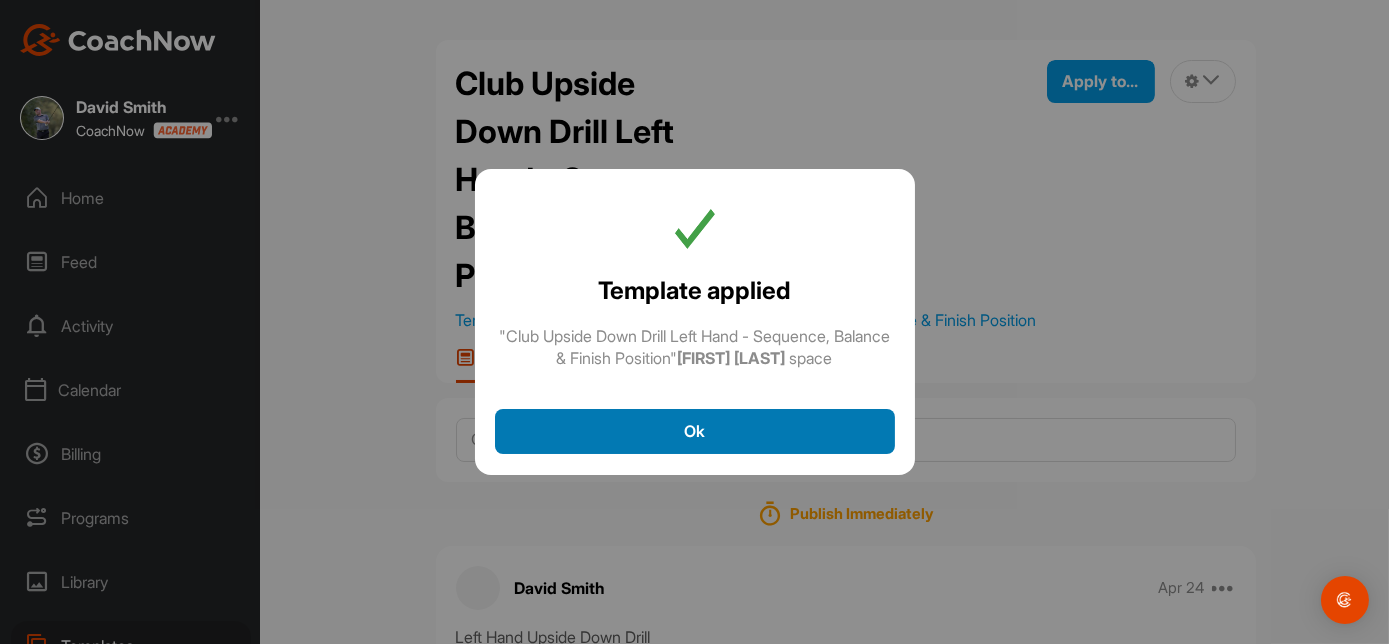 click on "Ok" at bounding box center (695, 431) 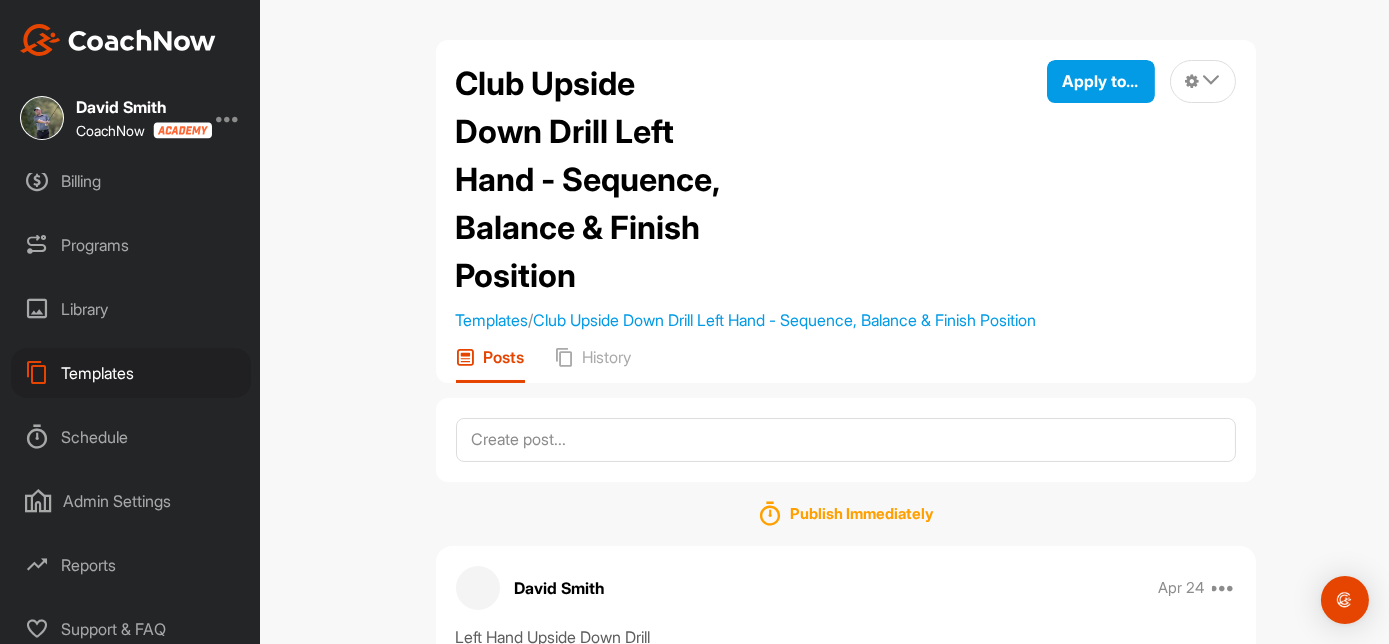 scroll, scrollTop: 276, scrollLeft: 0, axis: vertical 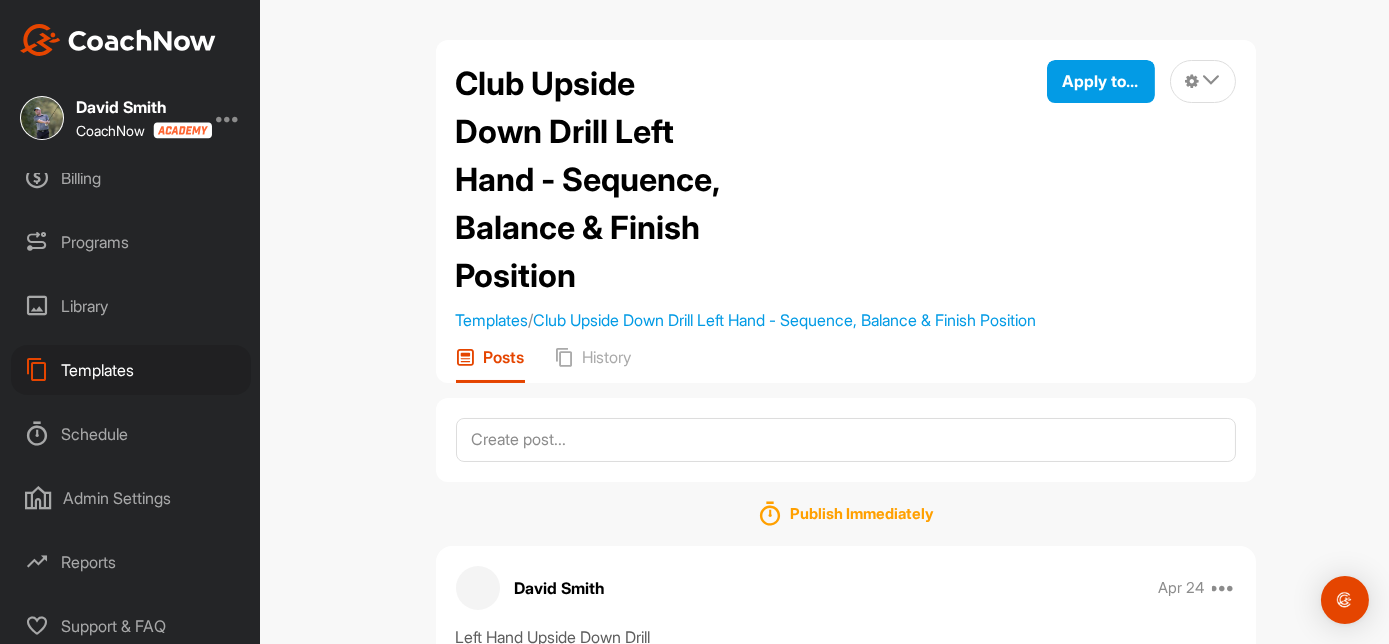 click on "Templates" at bounding box center (131, 370) 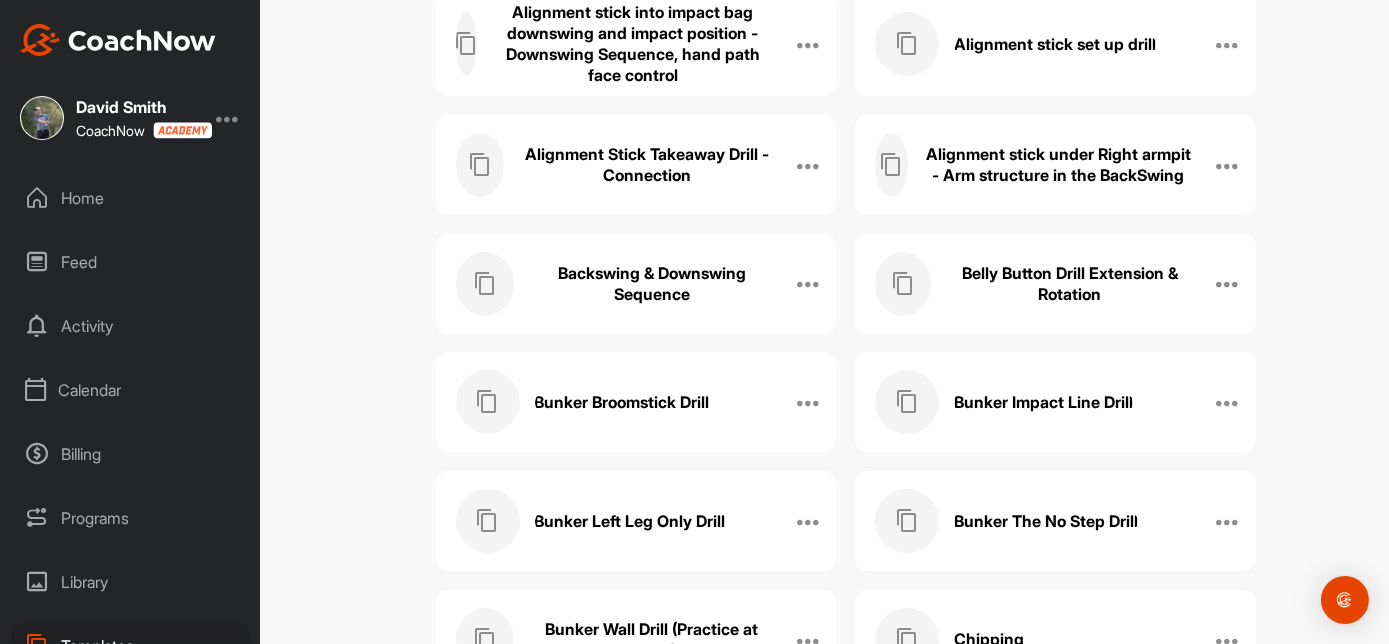 scroll, scrollTop: 291, scrollLeft: 0, axis: vertical 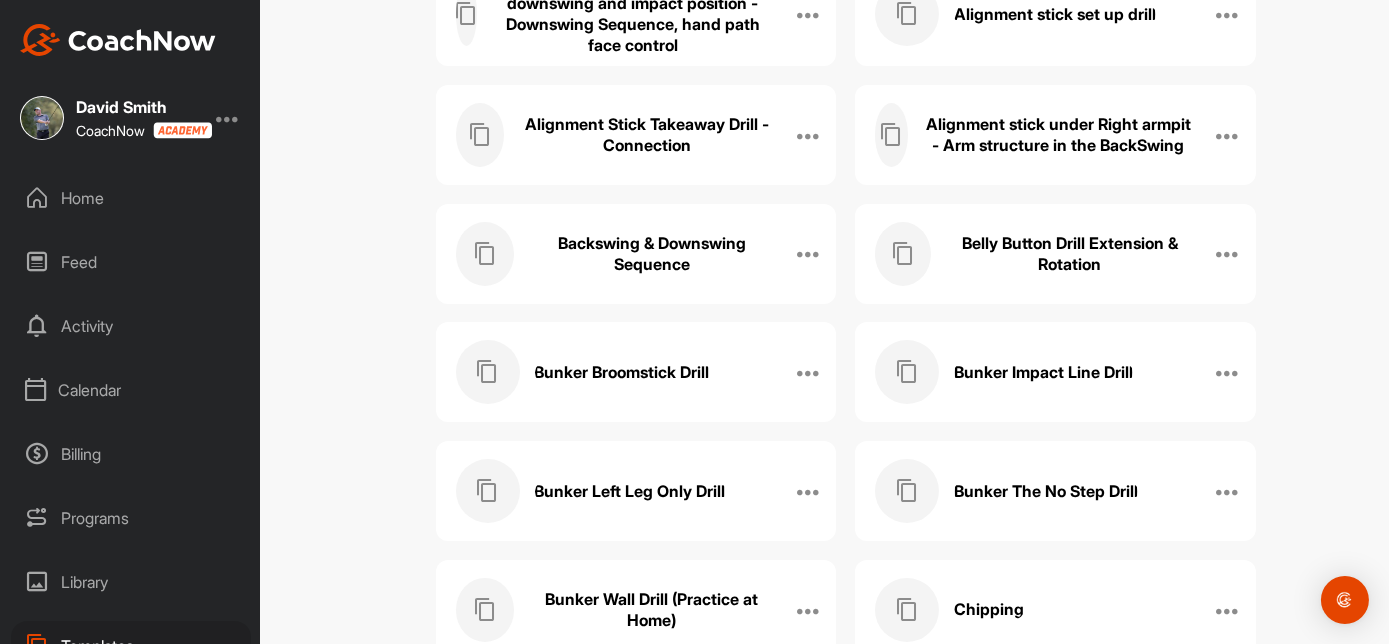 click on "Backswing & Downswing Sequence" at bounding box center [651, 254] 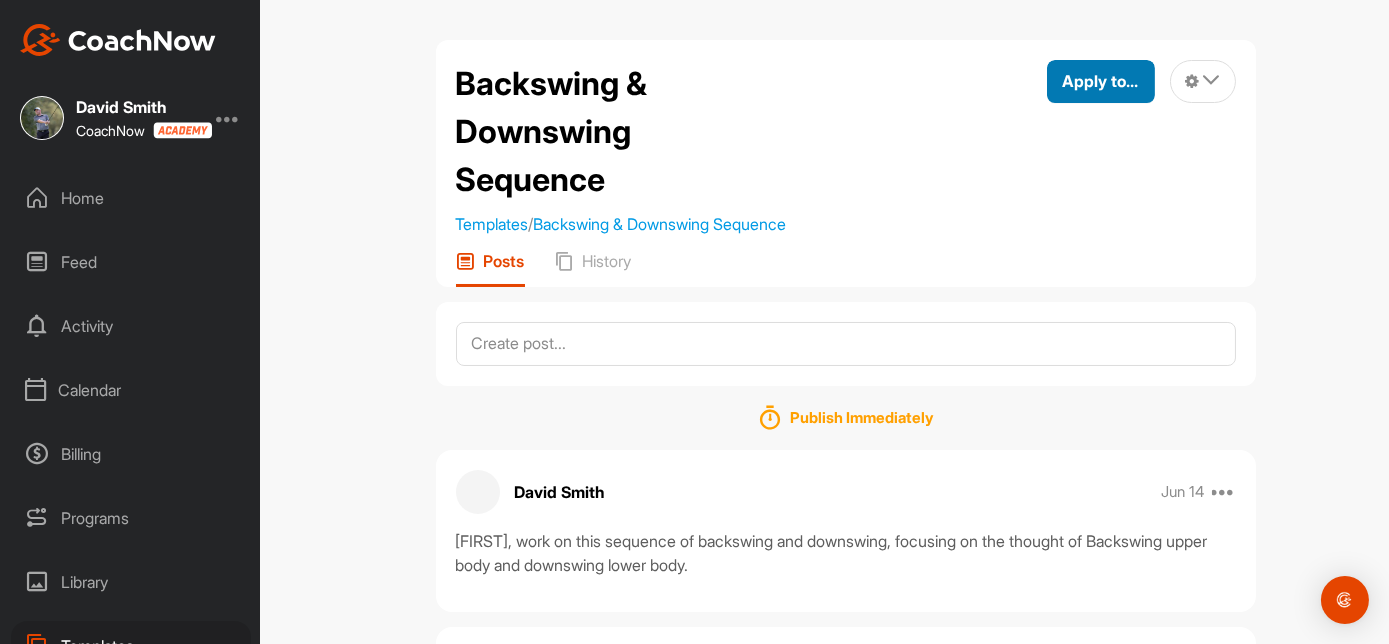 click on "Apply to..." at bounding box center [1101, 81] 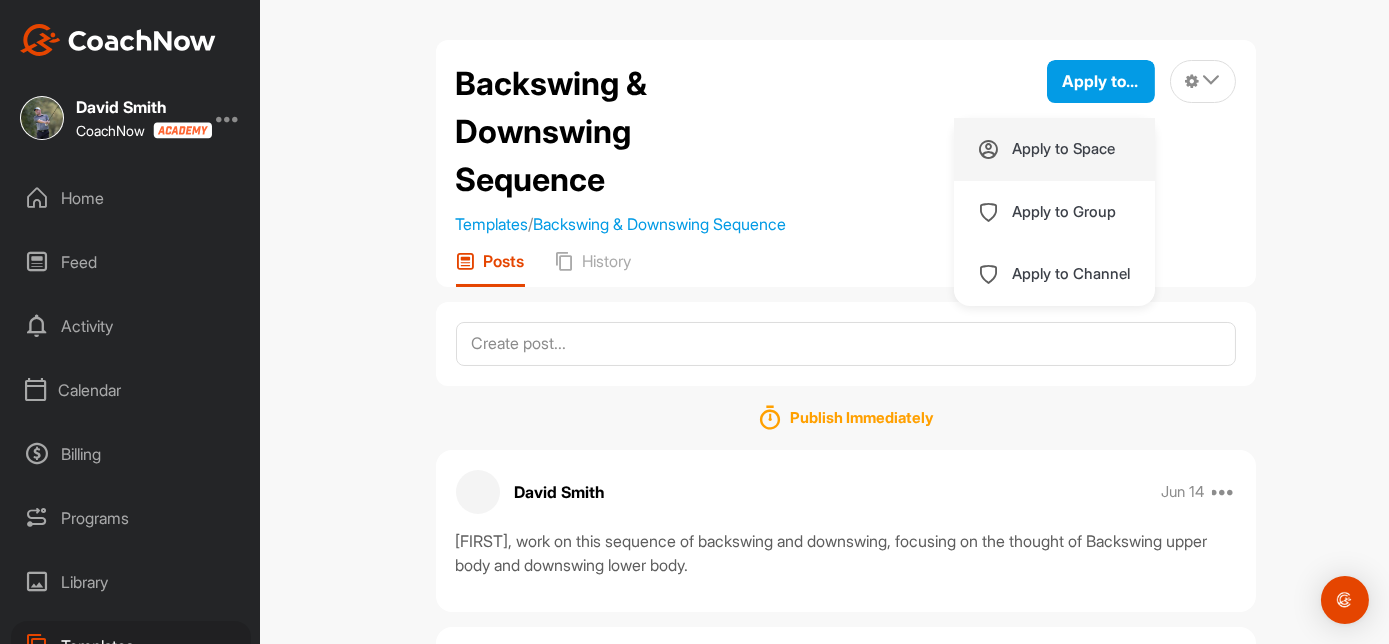 click on "Apply to Space" at bounding box center [1064, 149] 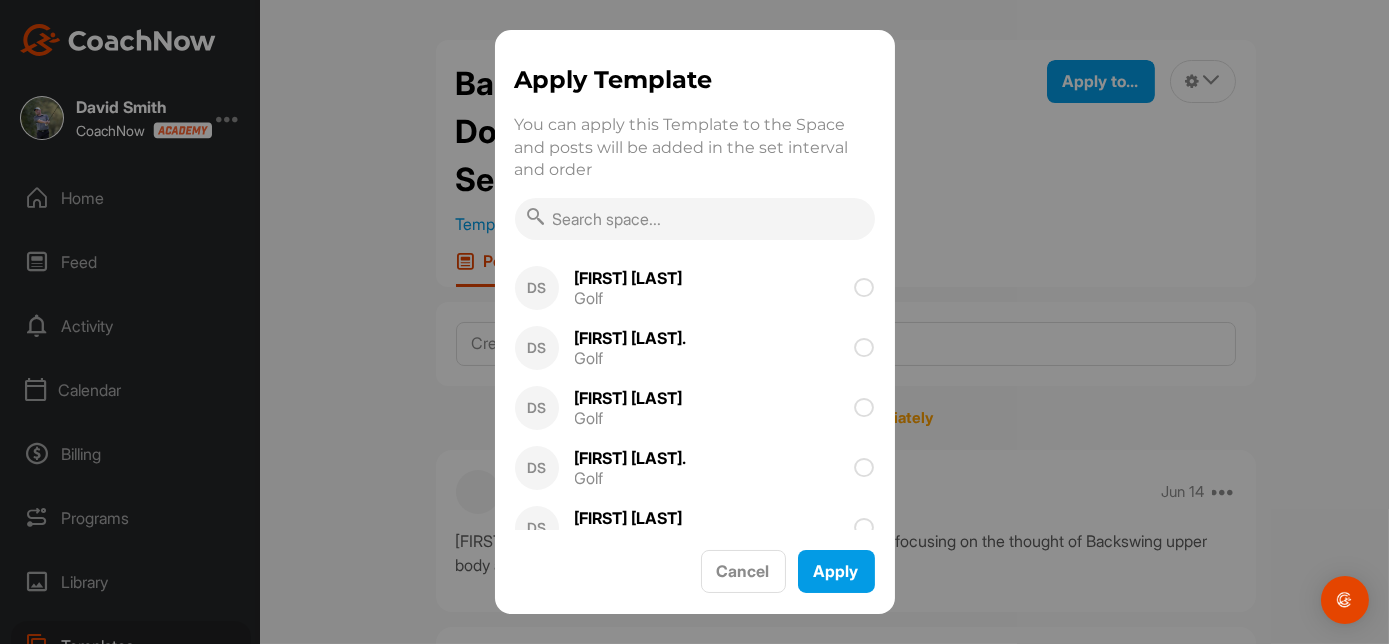 click at bounding box center (695, 219) 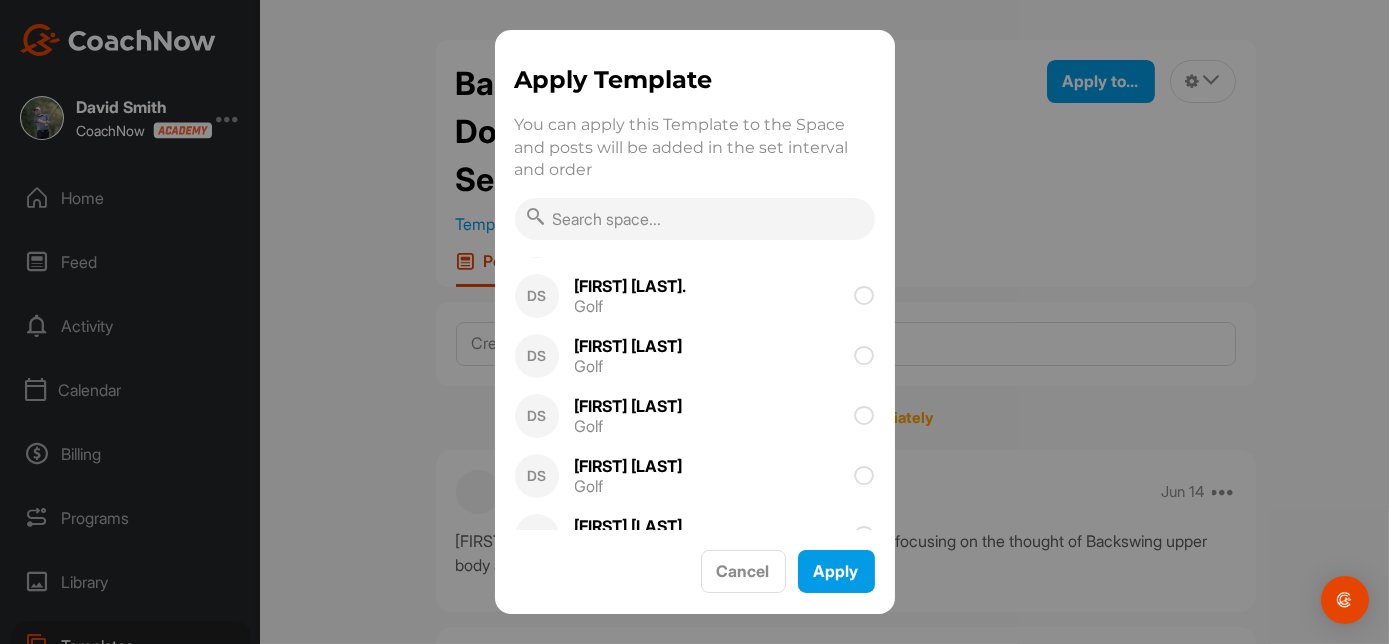 scroll, scrollTop: 181, scrollLeft: 0, axis: vertical 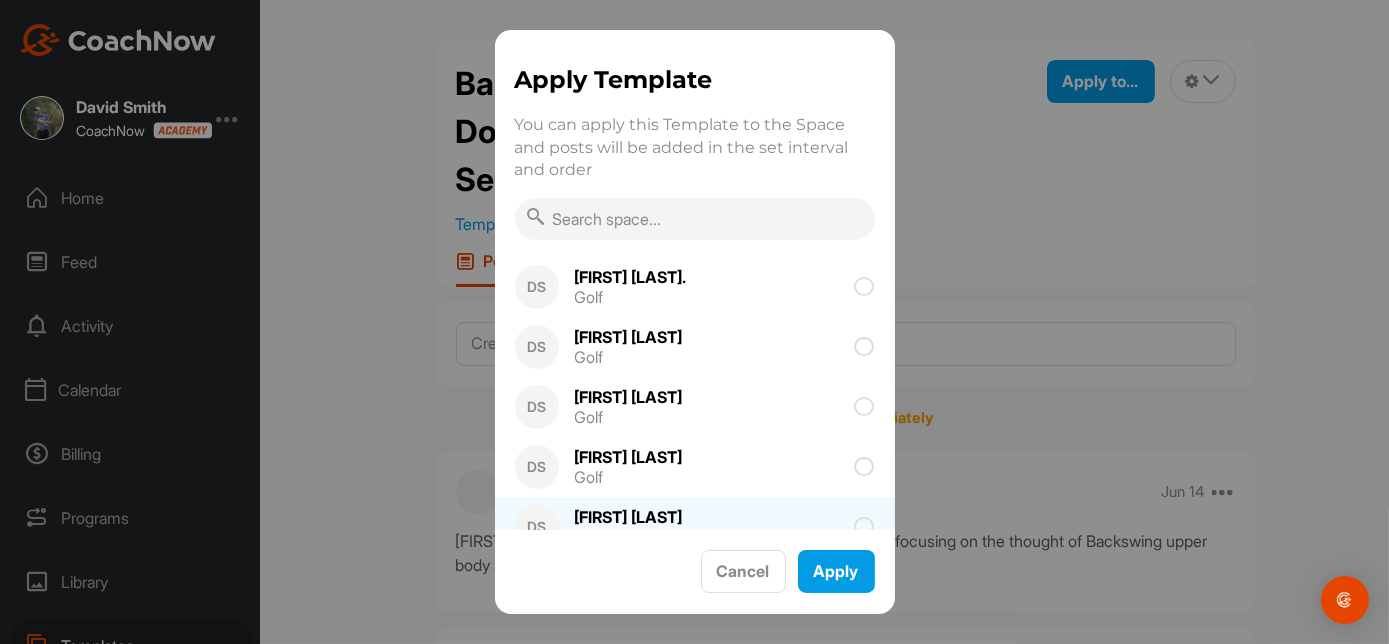 click on "DS [FIRST] [LAST] Golf" at bounding box center (695, 527) 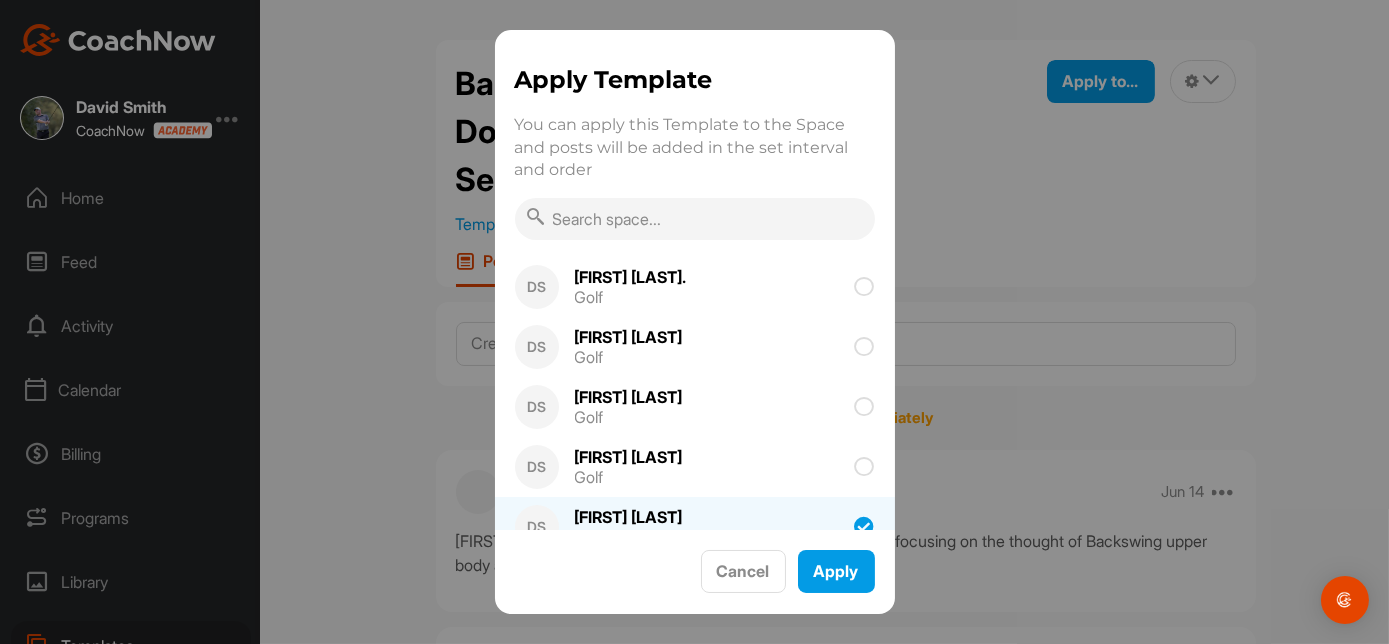 click at bounding box center (865, 527) 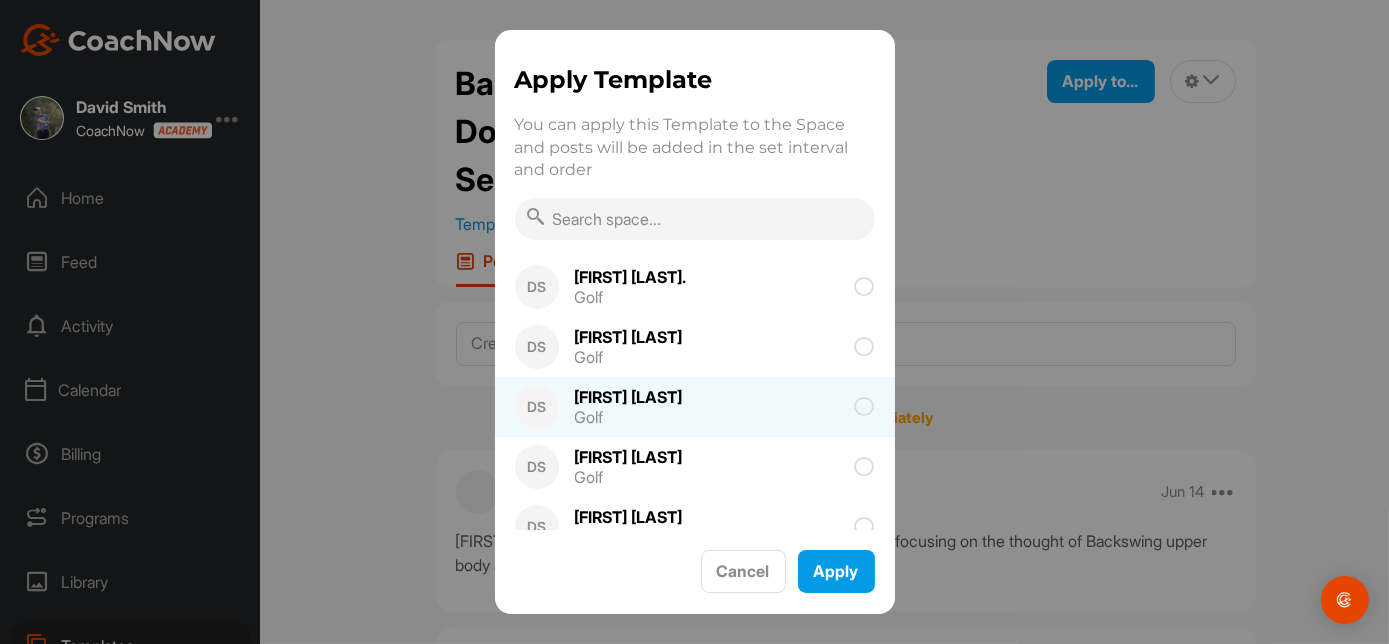 click at bounding box center (865, 407) 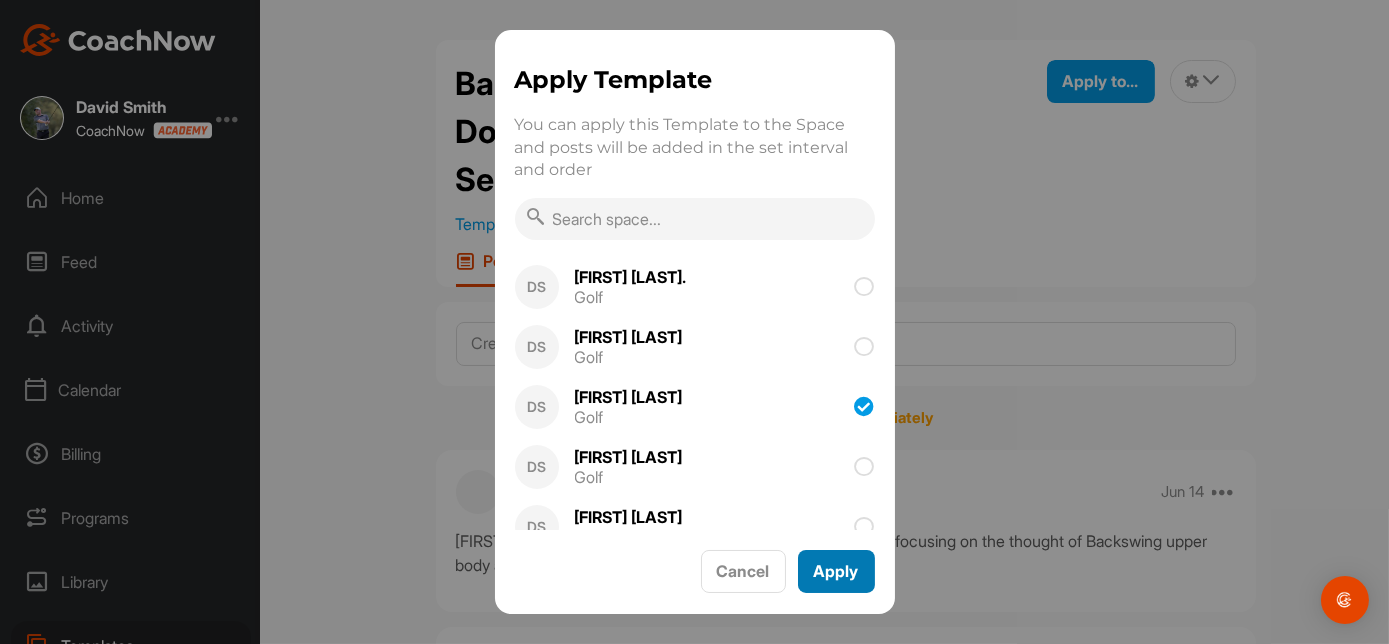 click on "Apply" at bounding box center [836, 571] 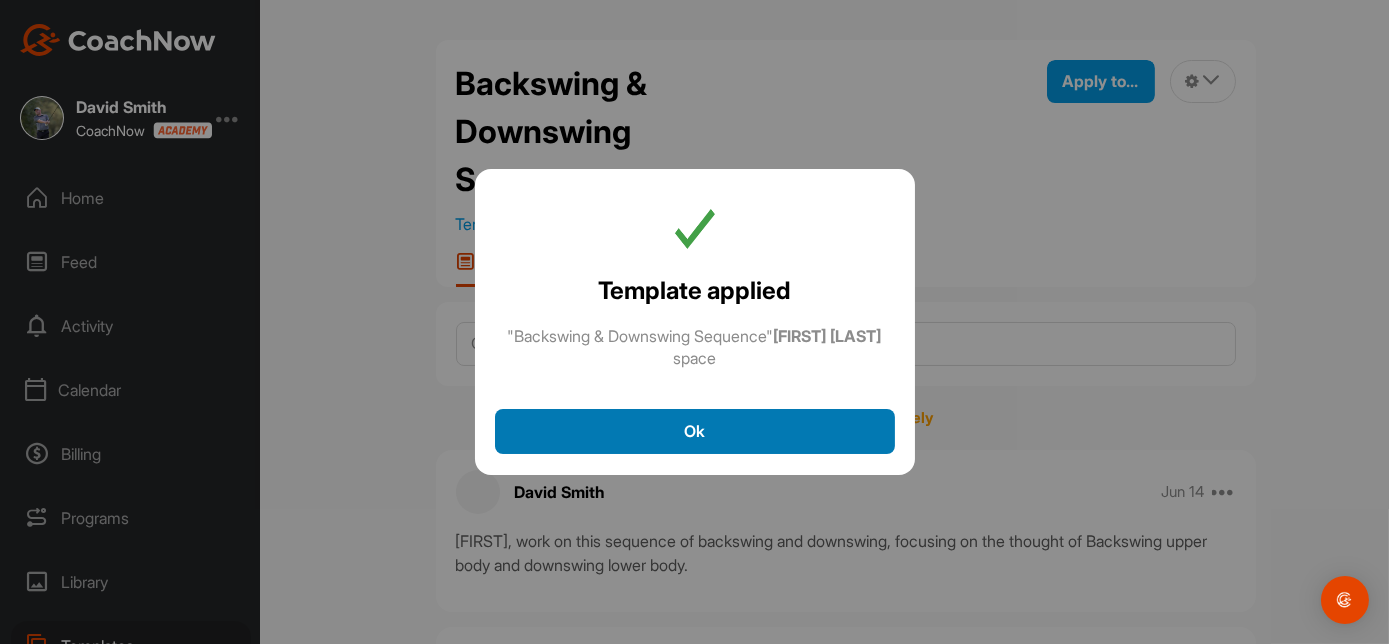 click on "Ok" at bounding box center [695, 431] 